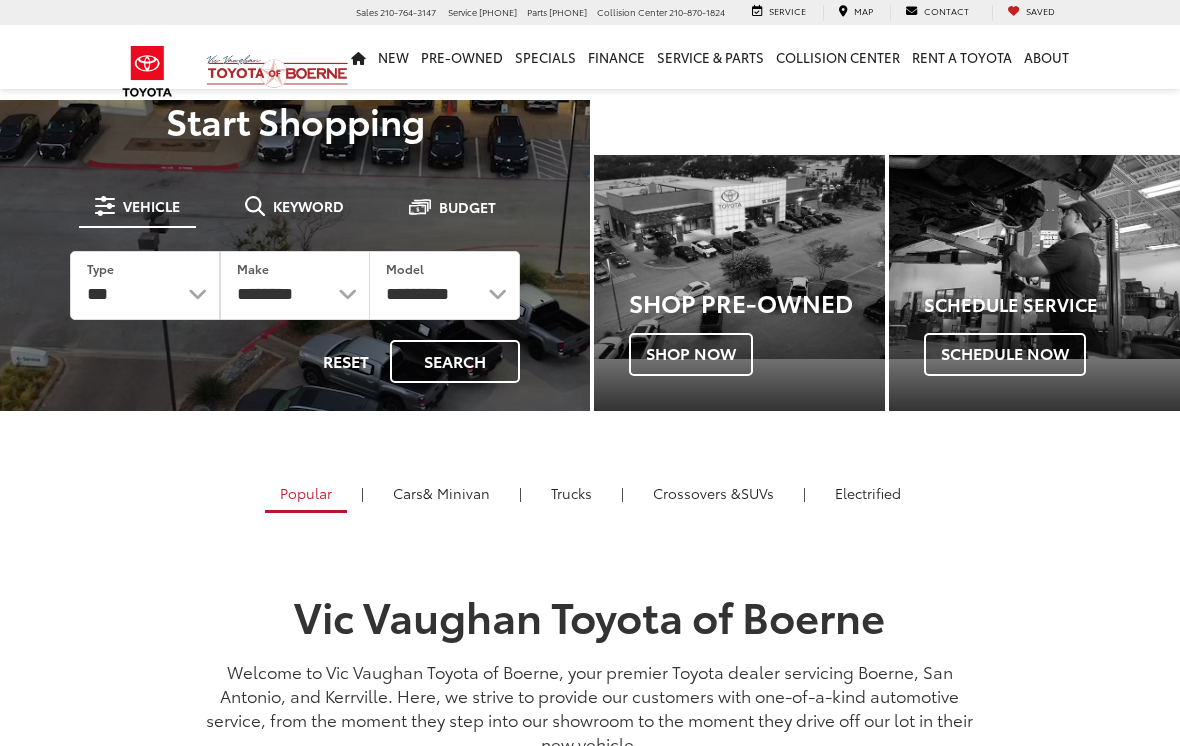 scroll, scrollTop: 0, scrollLeft: 0, axis: both 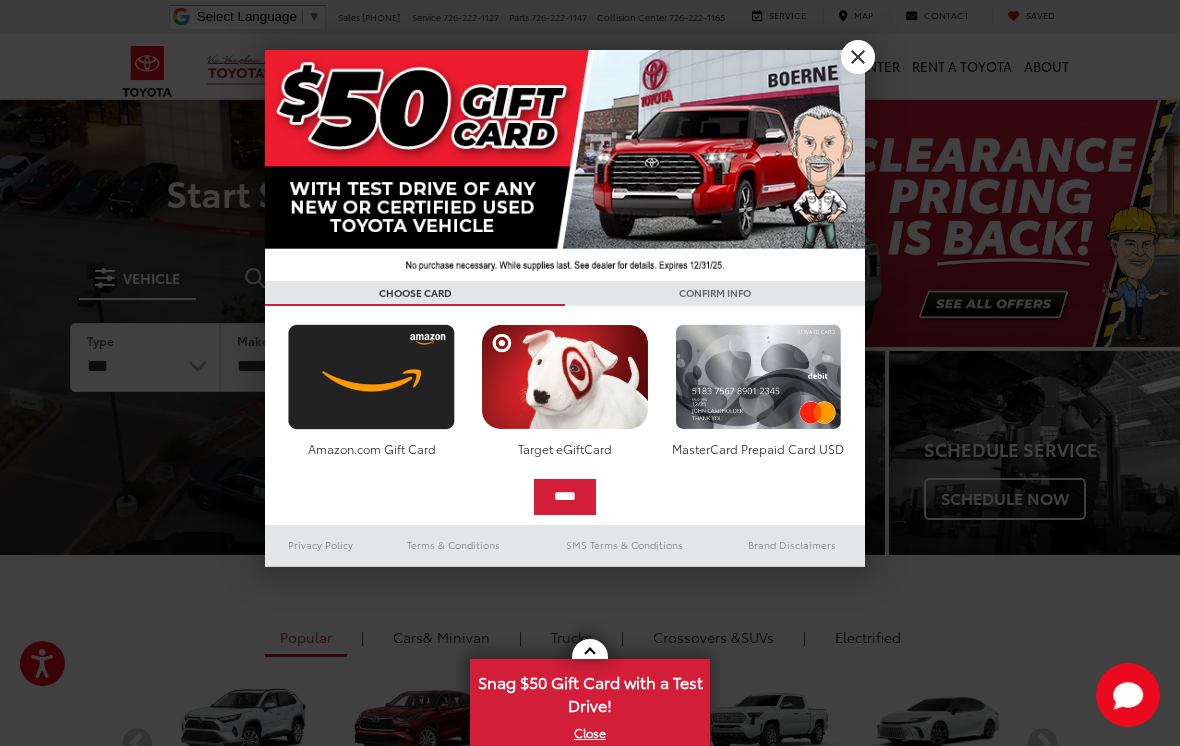 click at bounding box center (565, 165) 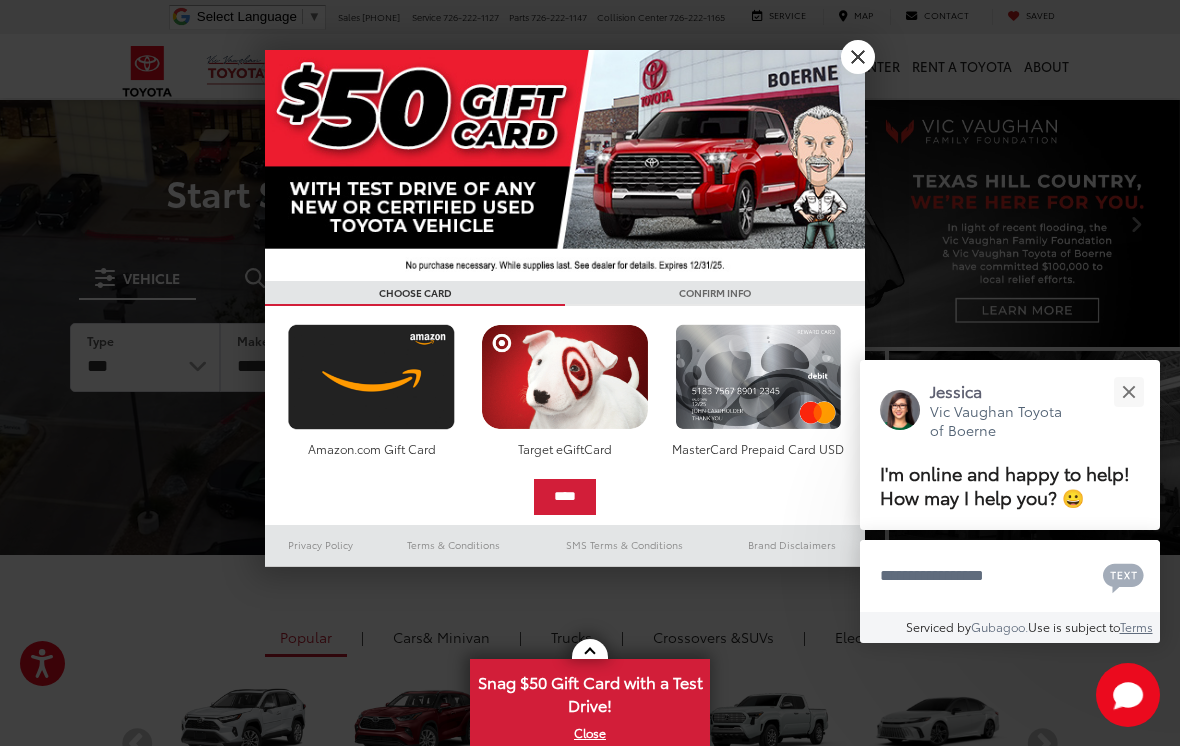 click at bounding box center [565, 165] 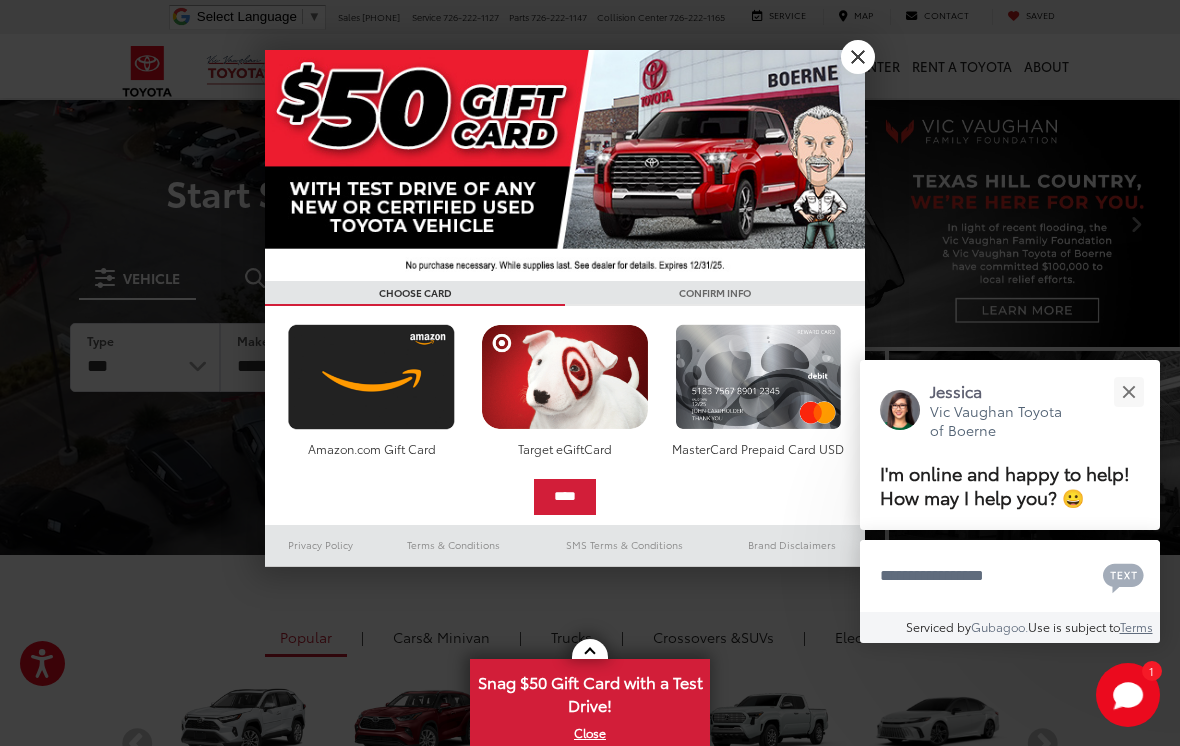 click at bounding box center (1128, 391) 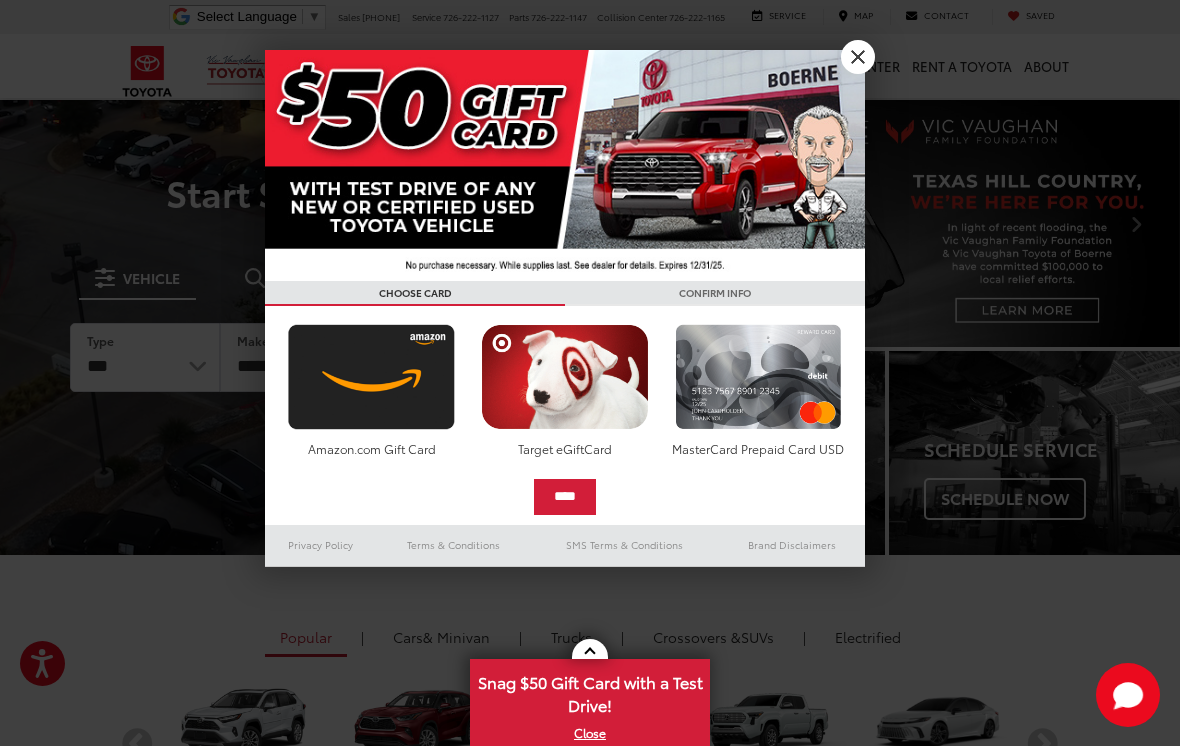 click on "X" at bounding box center (858, 57) 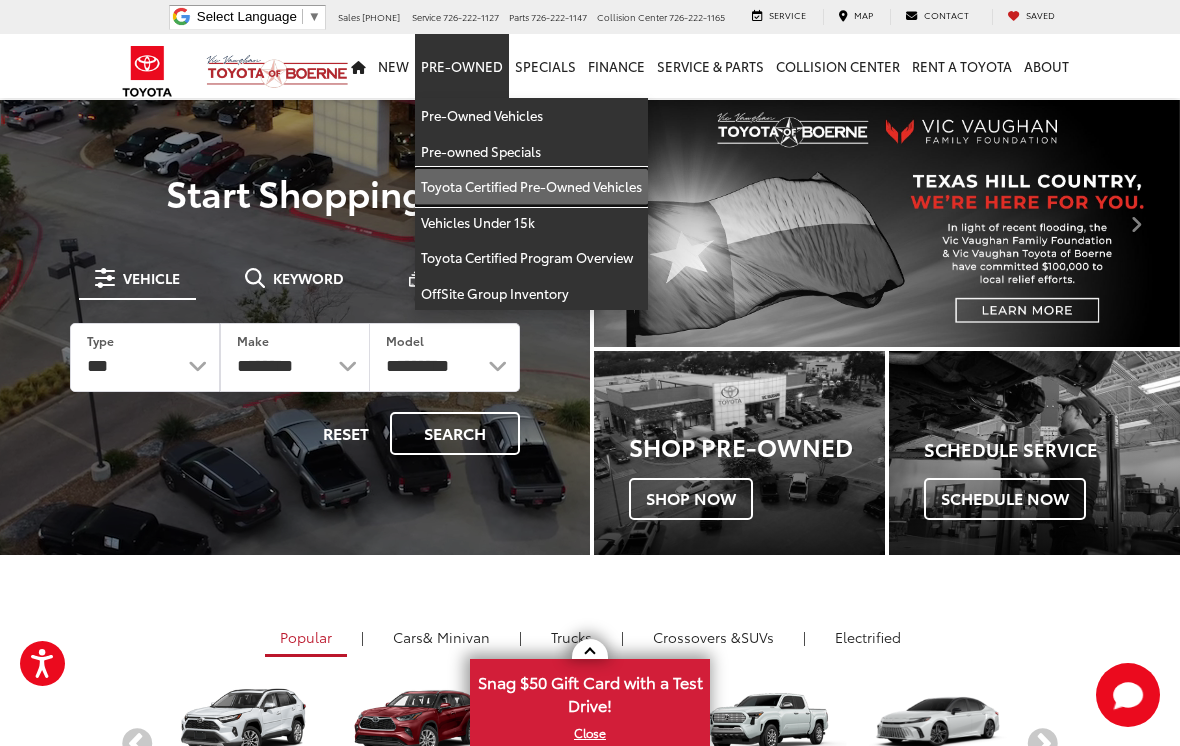 click on "Toyota Certified Pre-Owned Vehicles" at bounding box center [531, 187] 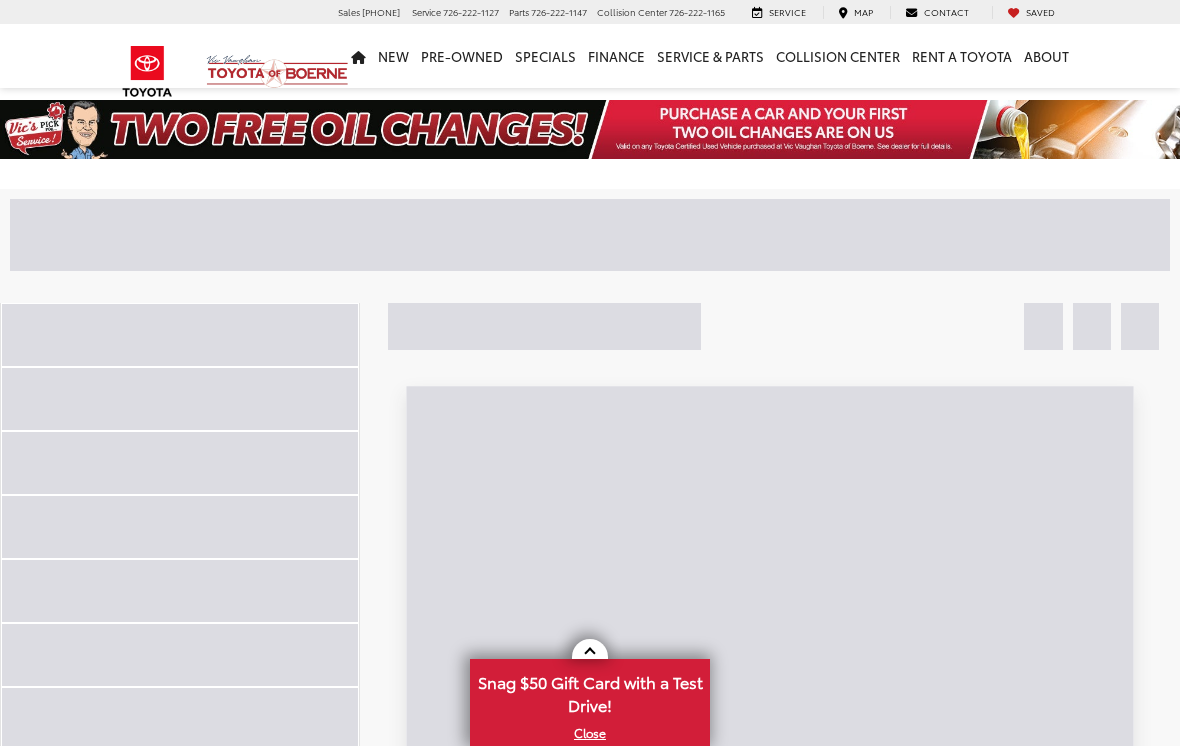 scroll, scrollTop: 0, scrollLeft: 0, axis: both 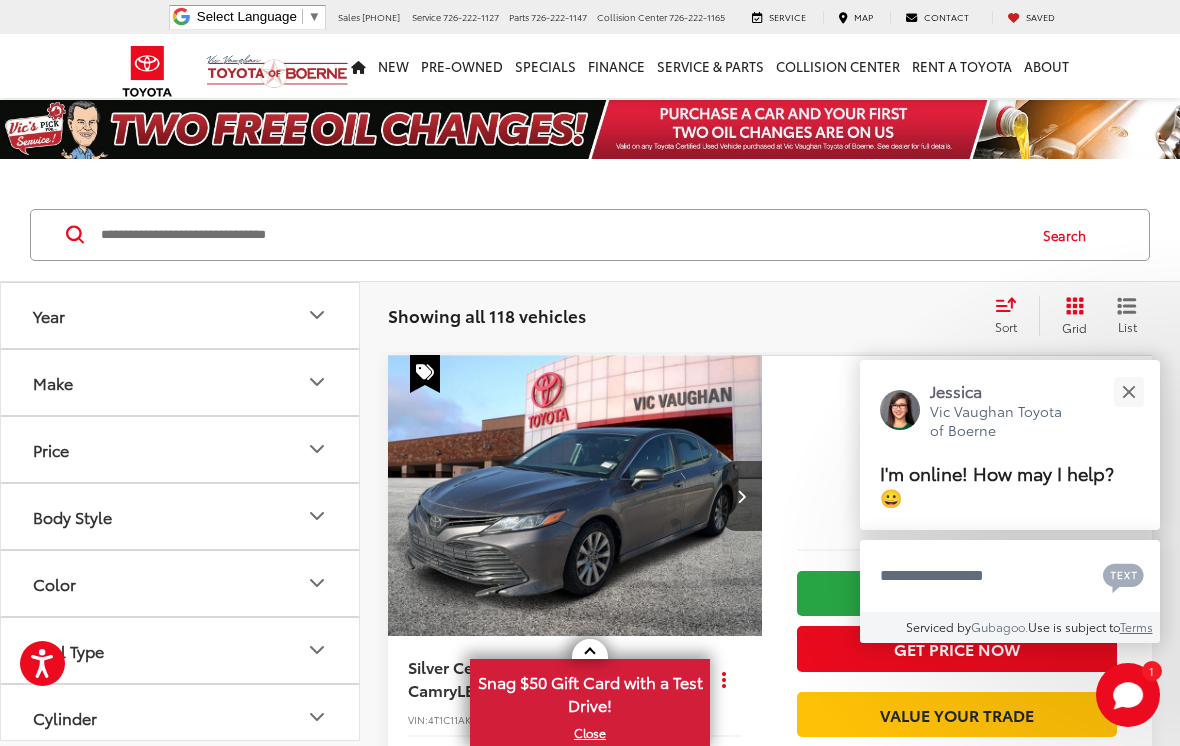 click at bounding box center [1128, 391] 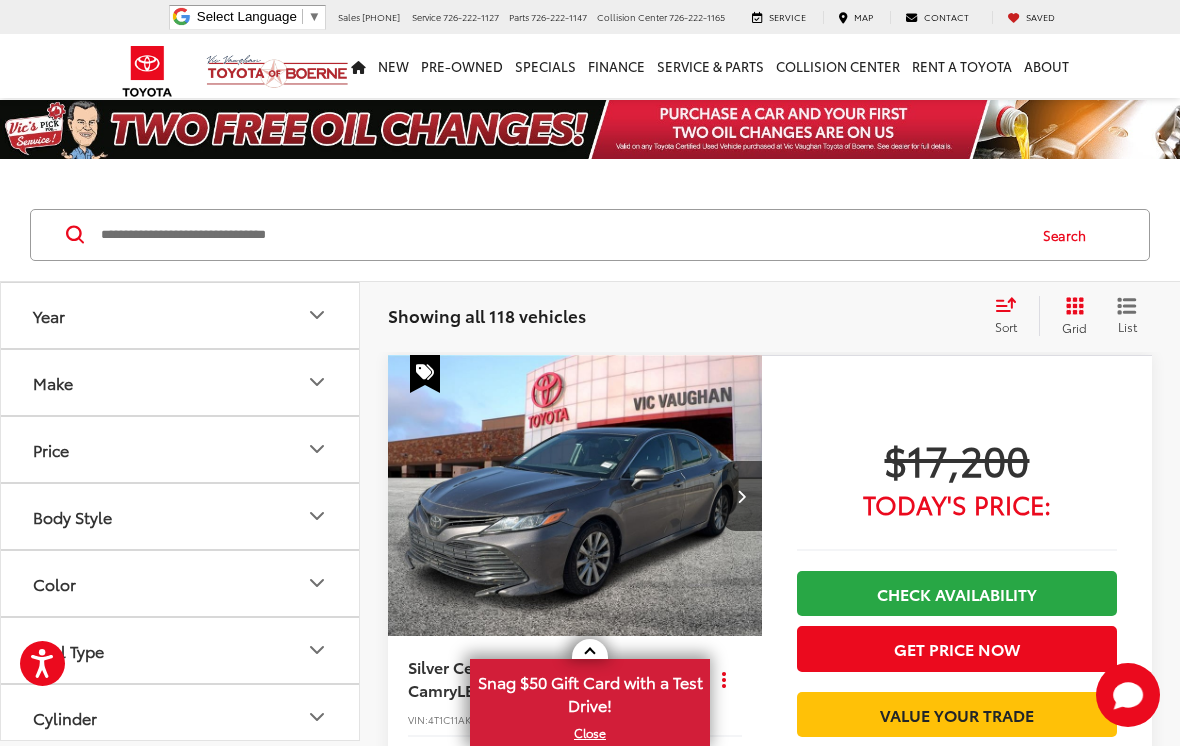 click on "Body Style" at bounding box center [181, 516] 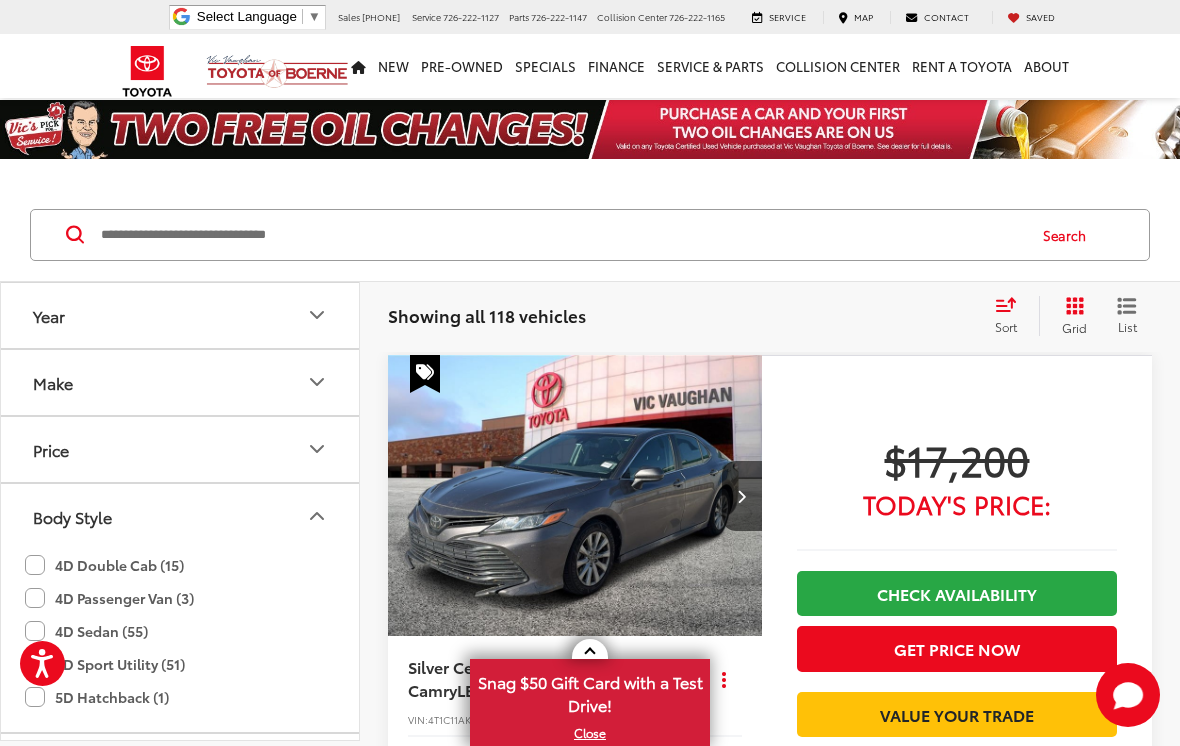 click on "Body Style" at bounding box center [181, 516] 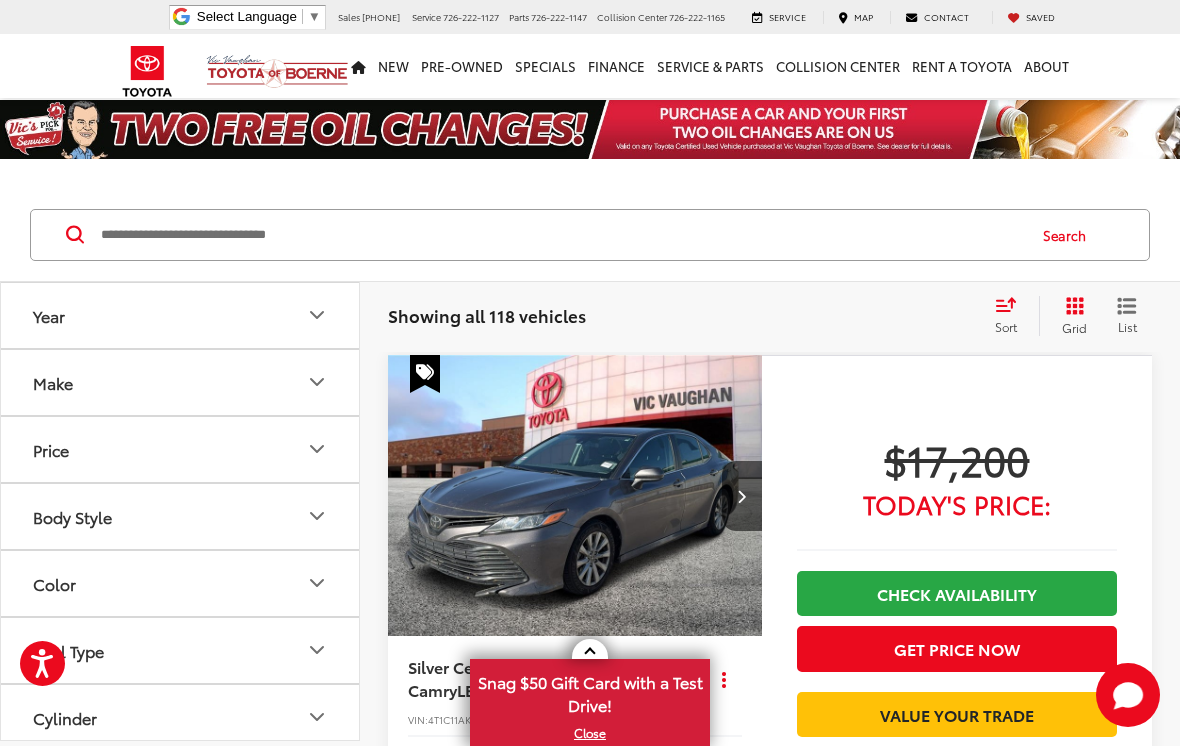 scroll, scrollTop: 0, scrollLeft: 0, axis: both 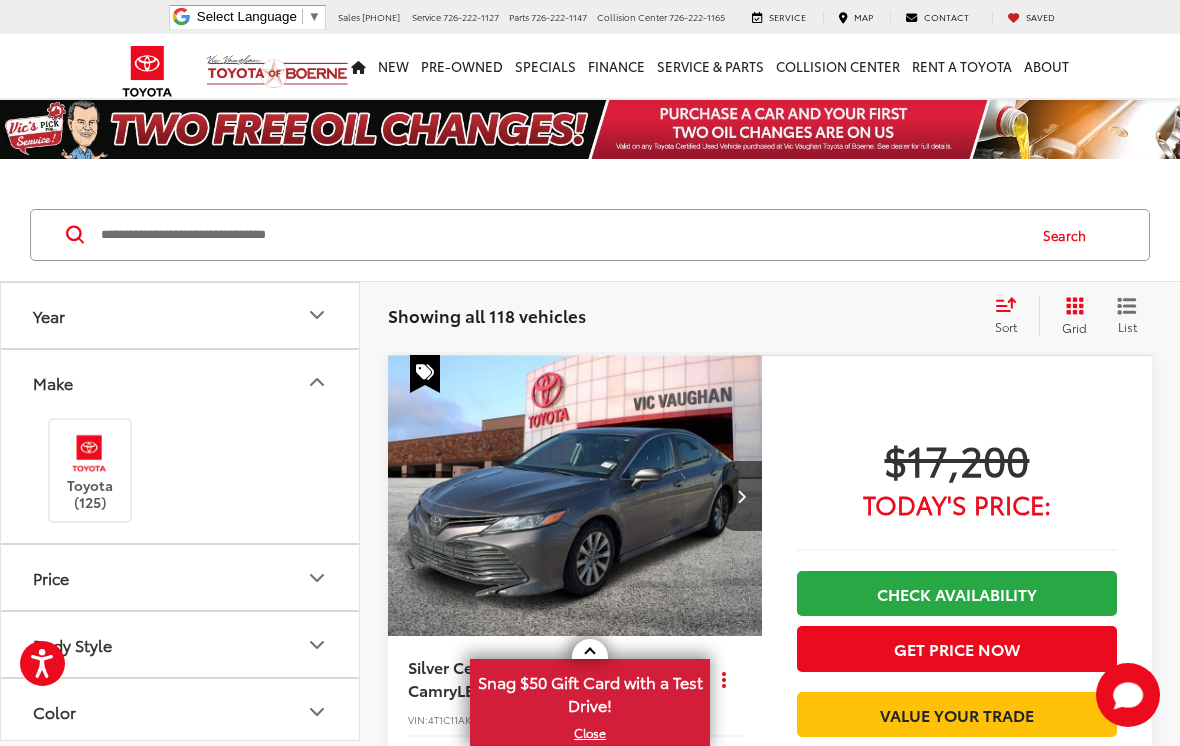 click at bounding box center (89, 453) 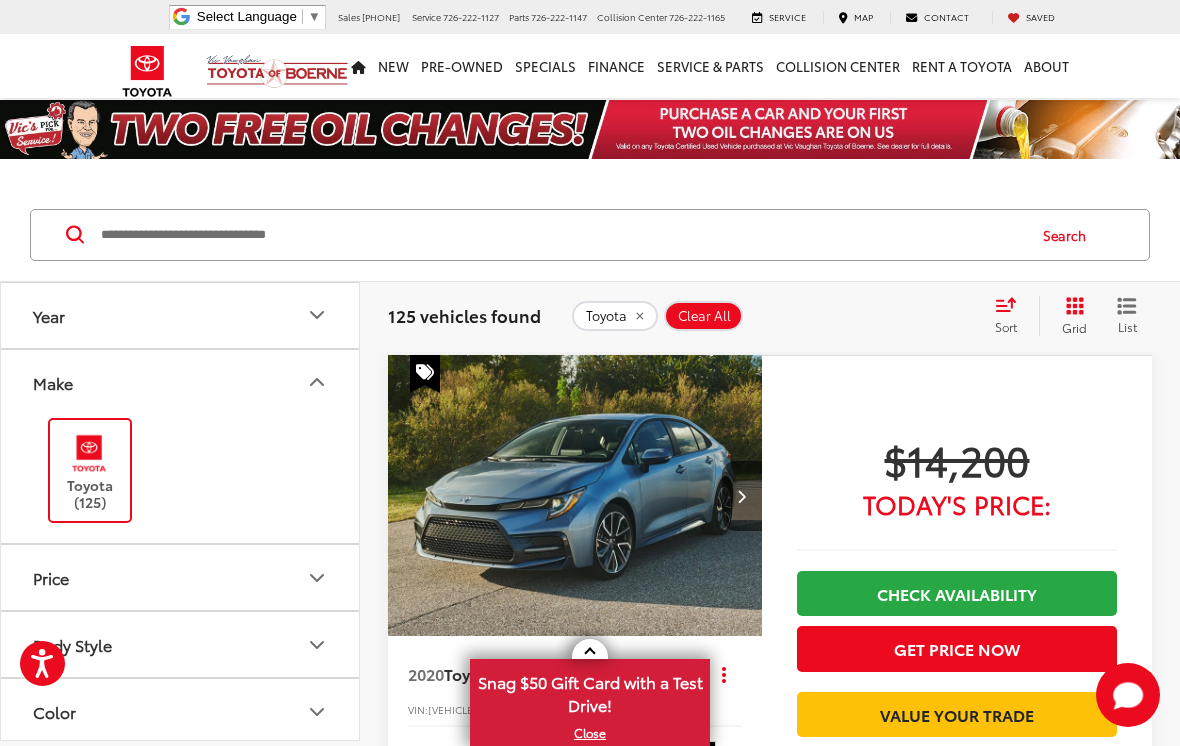 click on "Make" at bounding box center (181, 382) 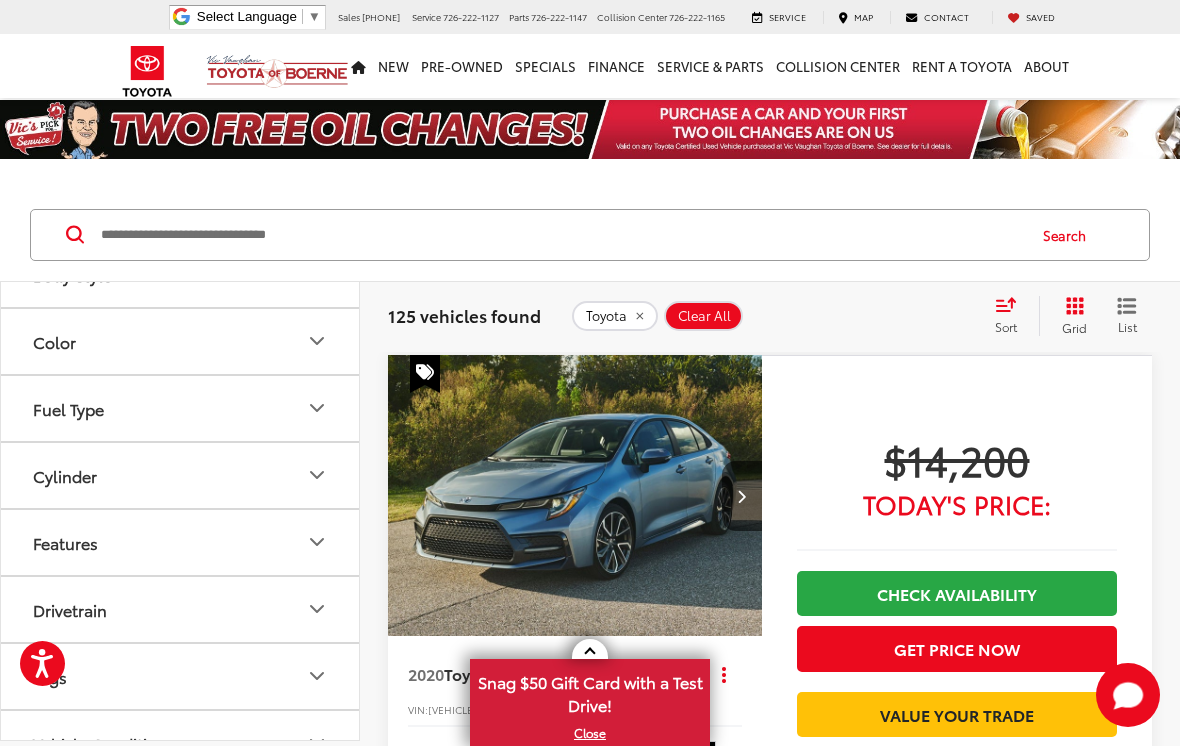 scroll, scrollTop: 273, scrollLeft: 0, axis: vertical 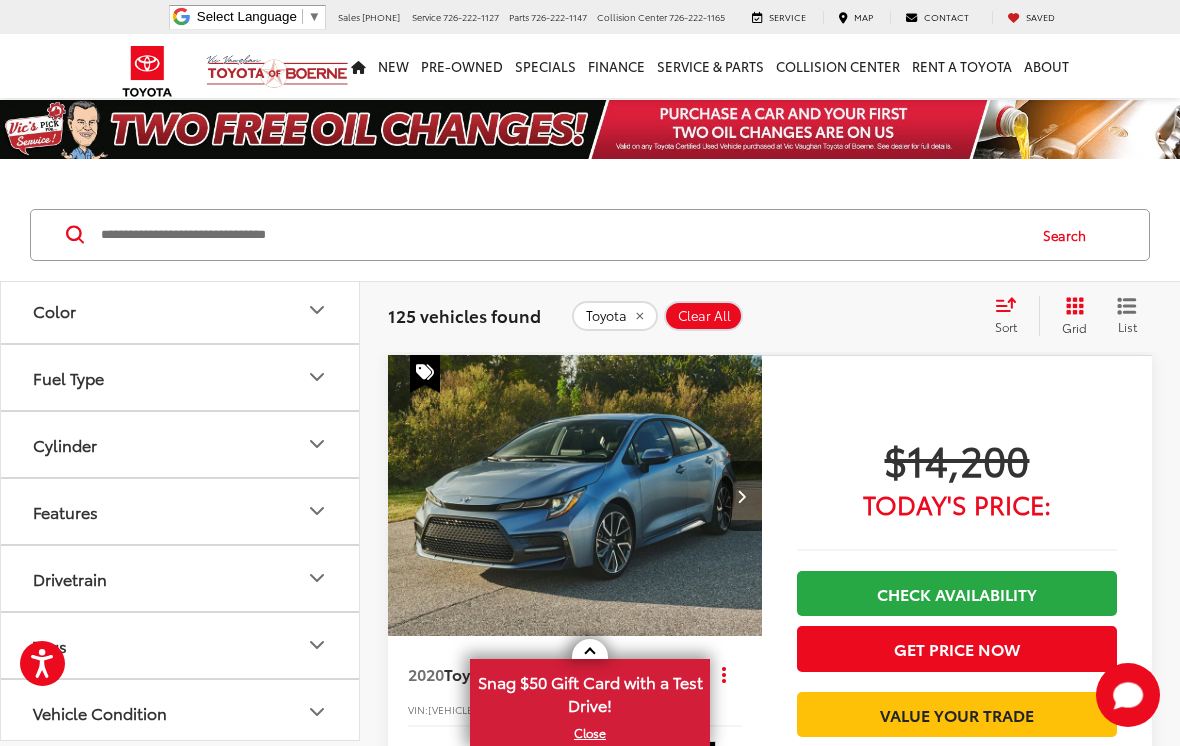 click on "Features" at bounding box center (65, 511) 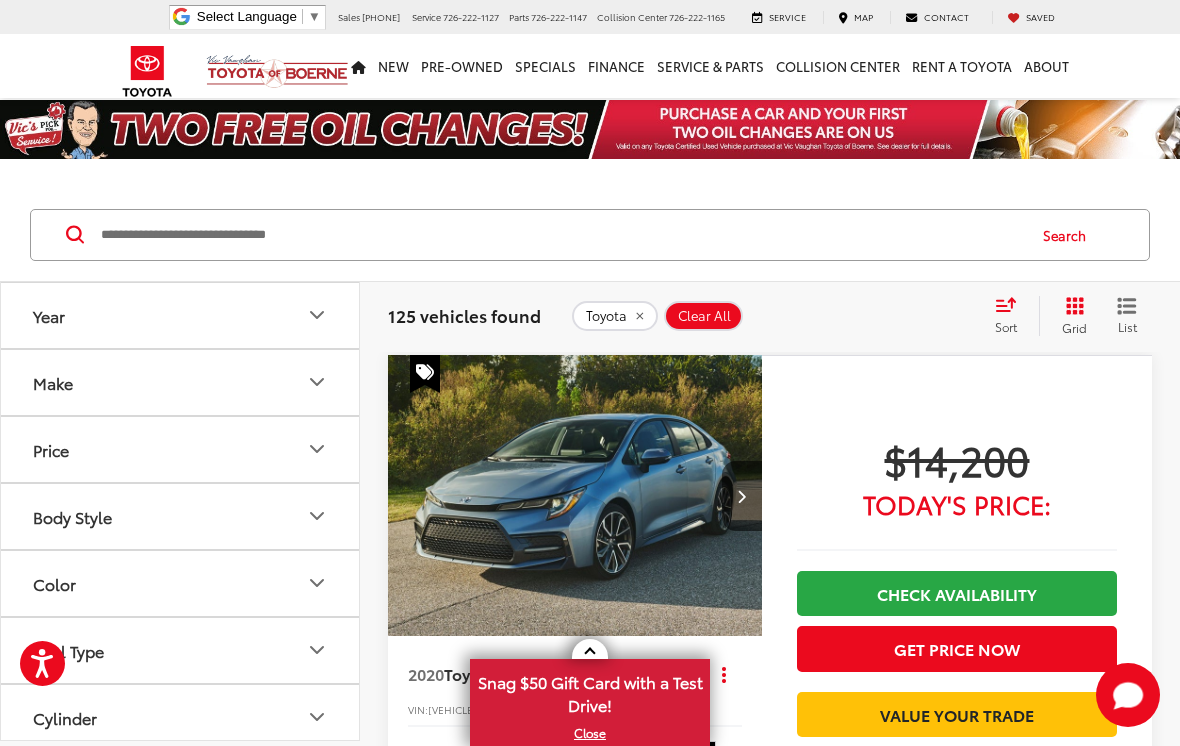 scroll, scrollTop: 0, scrollLeft: 0, axis: both 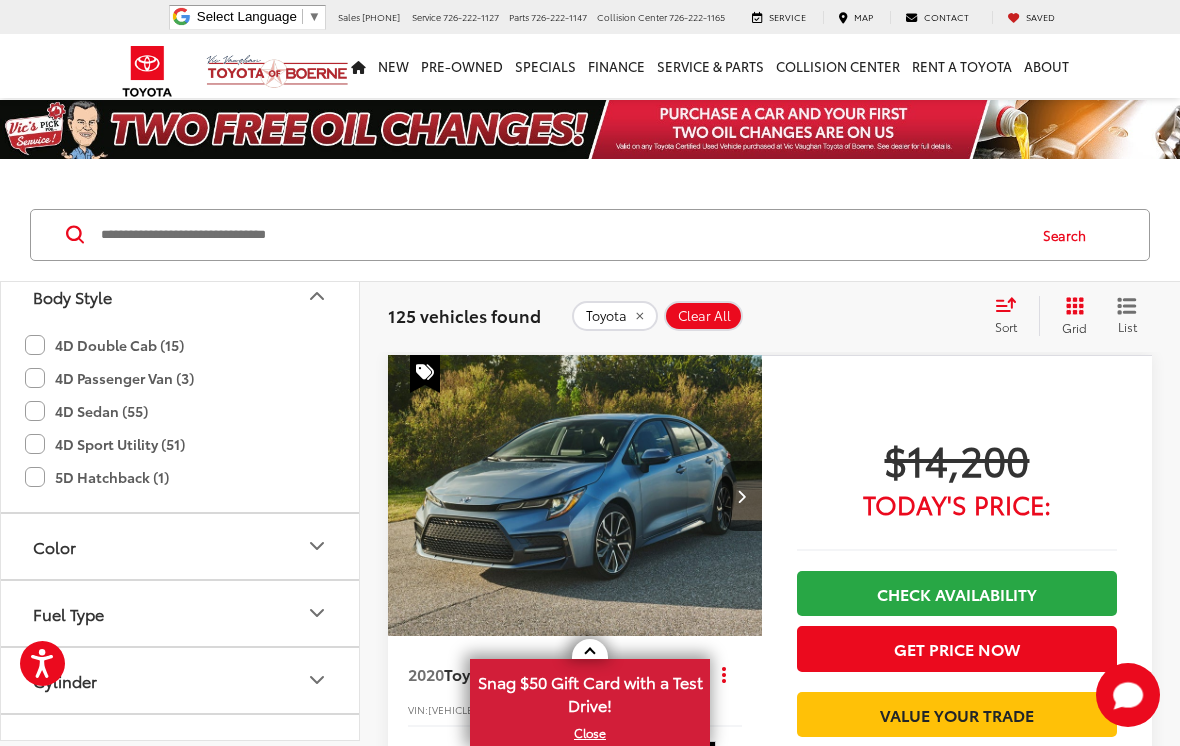 click on "4D Sedan (55)" 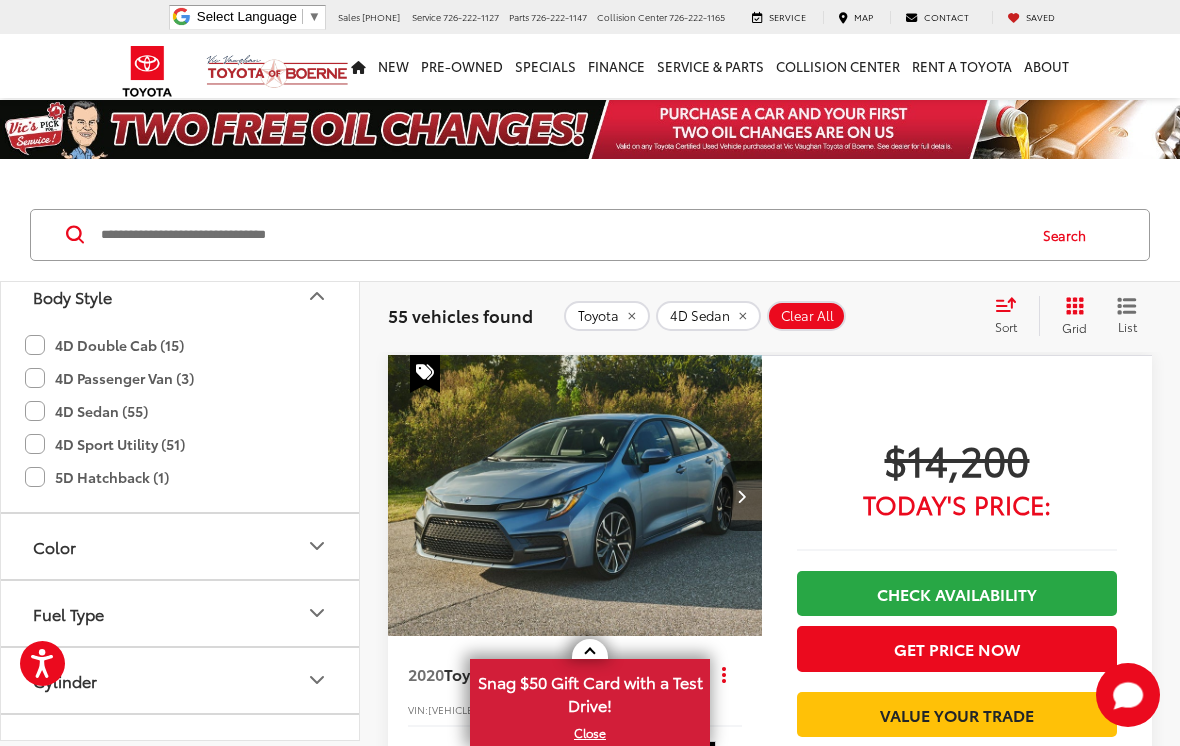 click 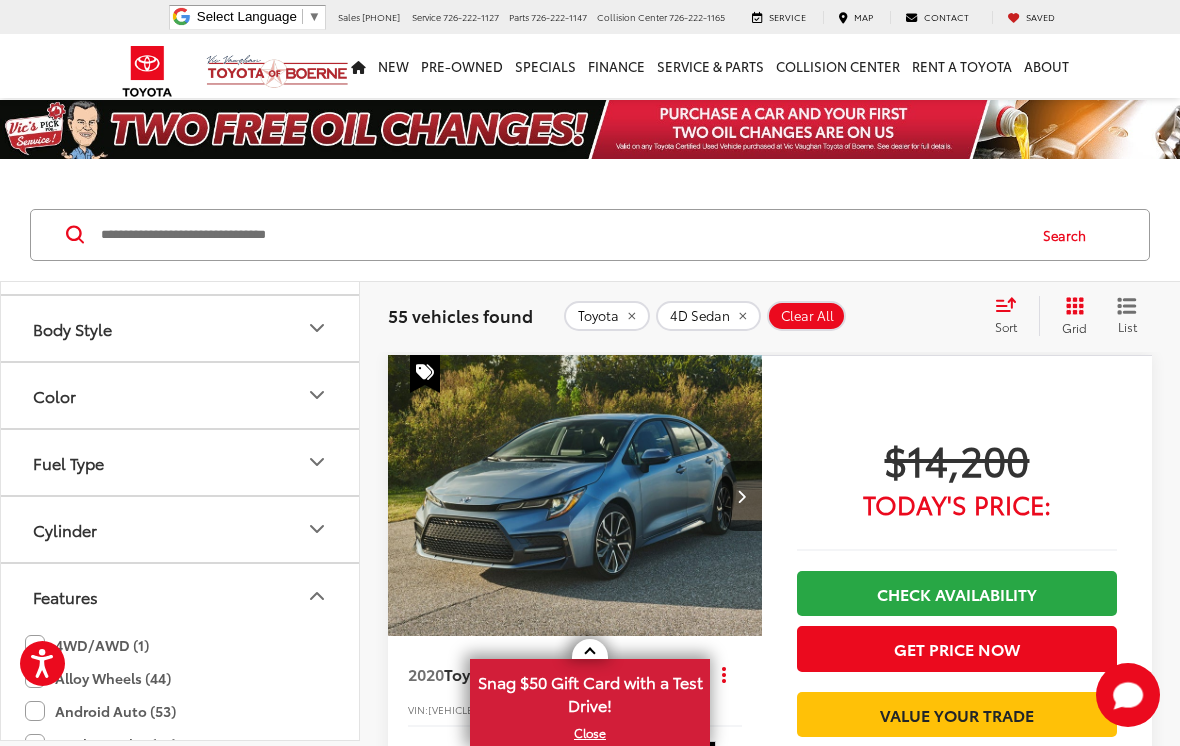 scroll, scrollTop: 184, scrollLeft: 0, axis: vertical 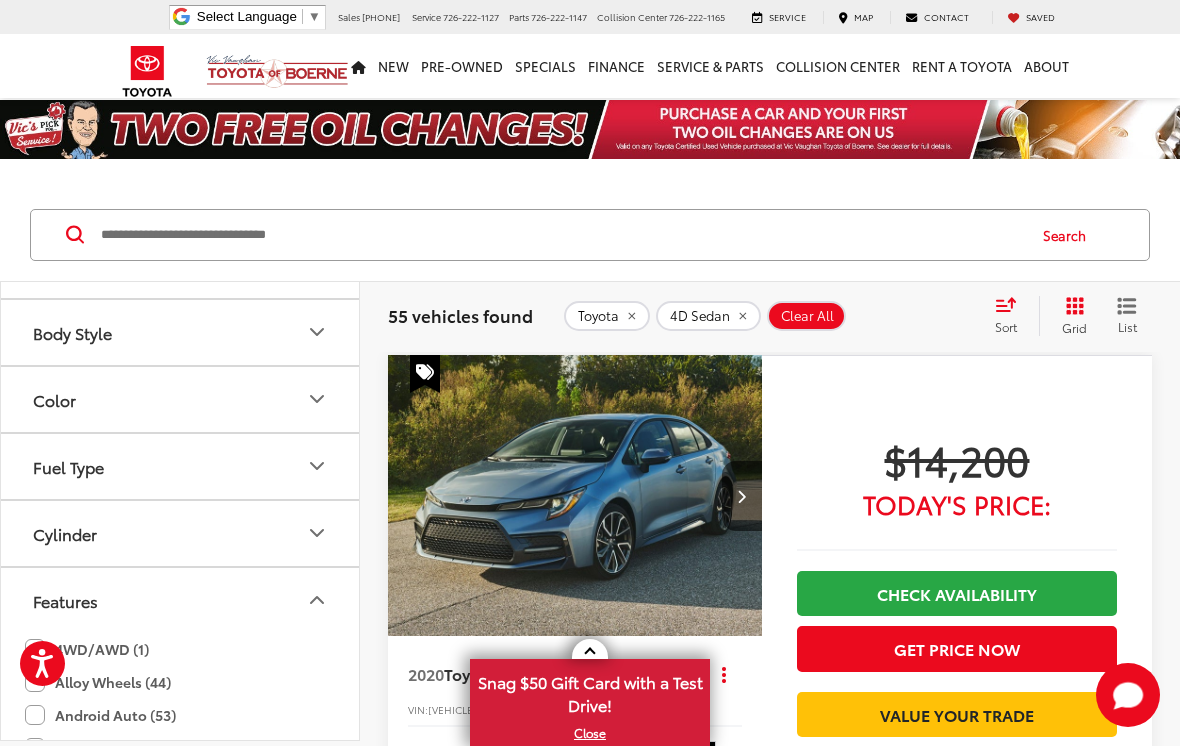 click 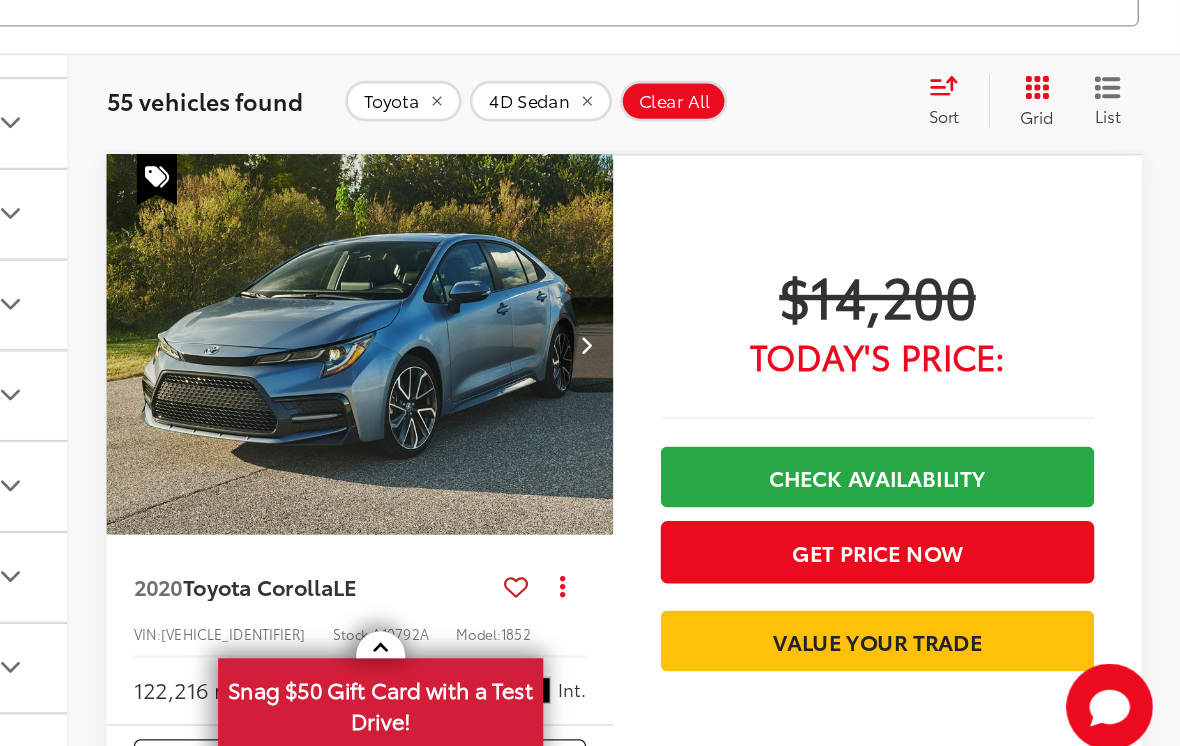 scroll, scrollTop: 71, scrollLeft: 0, axis: vertical 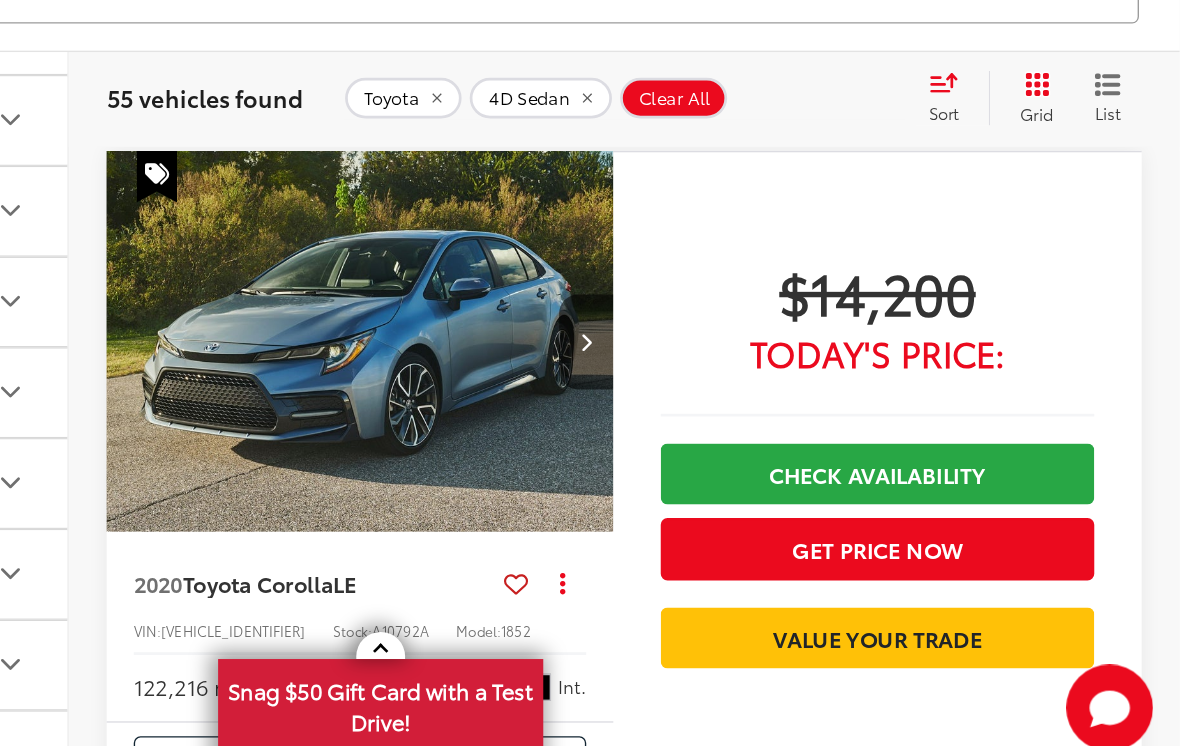 click on "X" at bounding box center (590, 733) 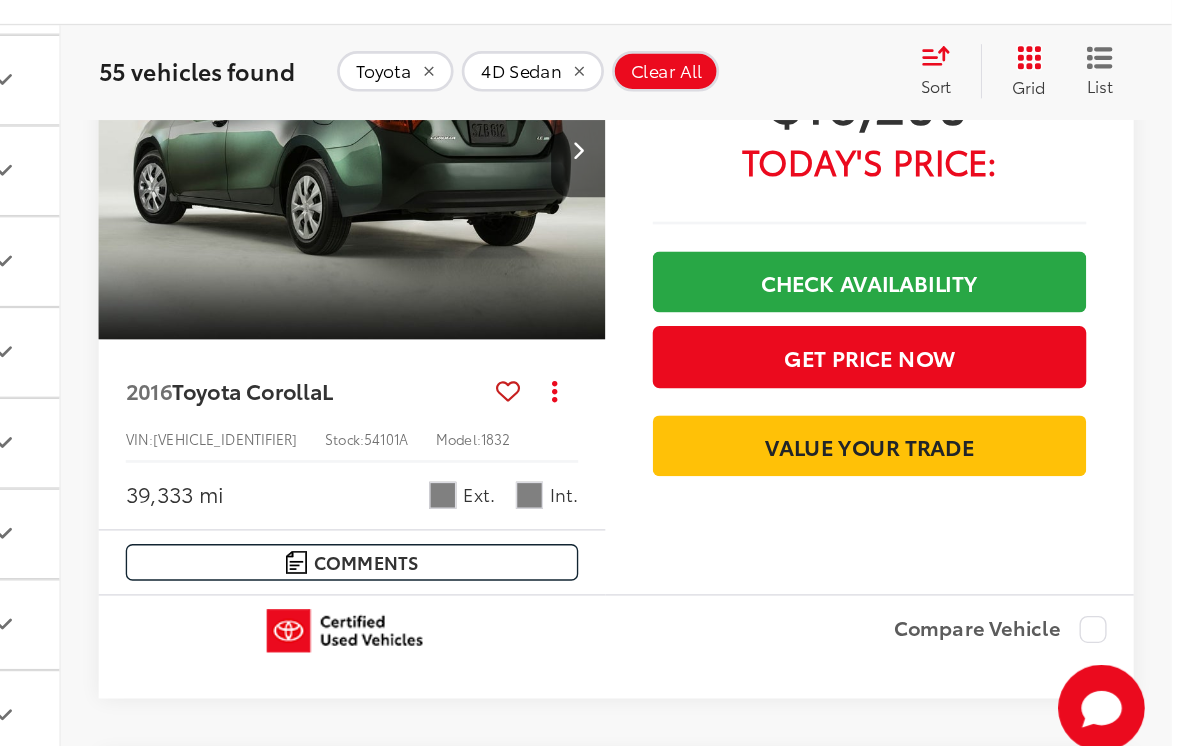 scroll, scrollTop: 802, scrollLeft: 0, axis: vertical 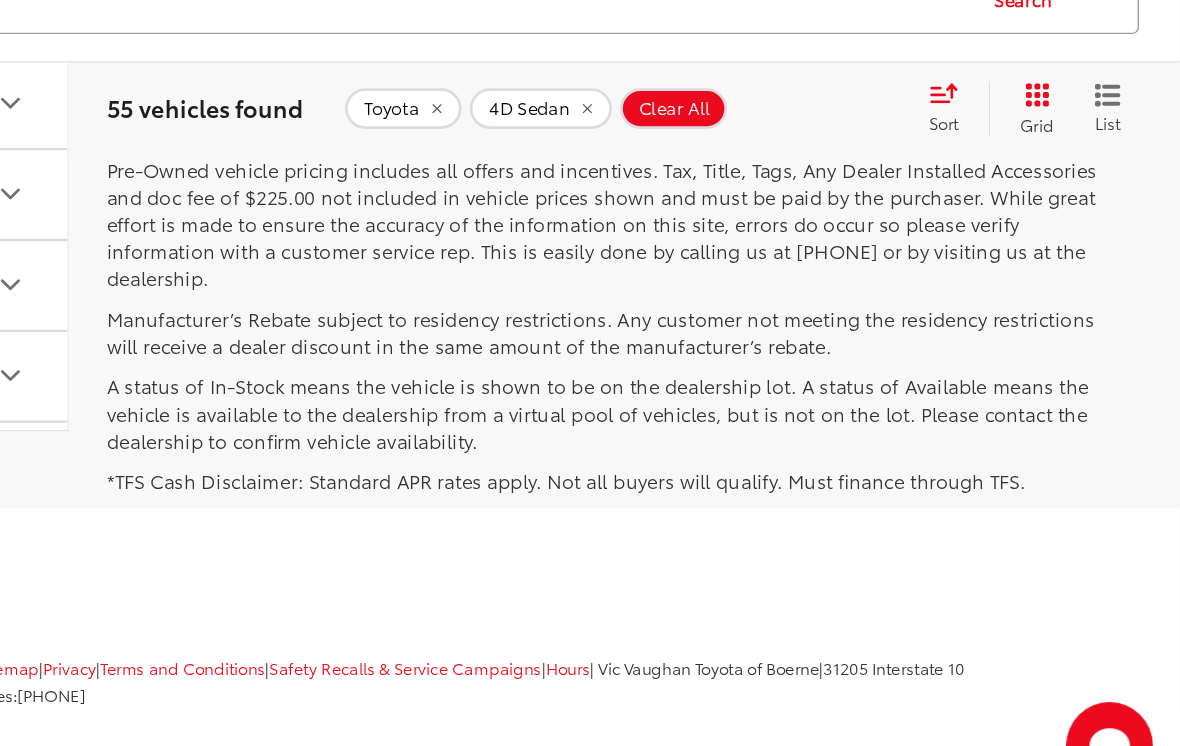 click on "2" at bounding box center [794, 201] 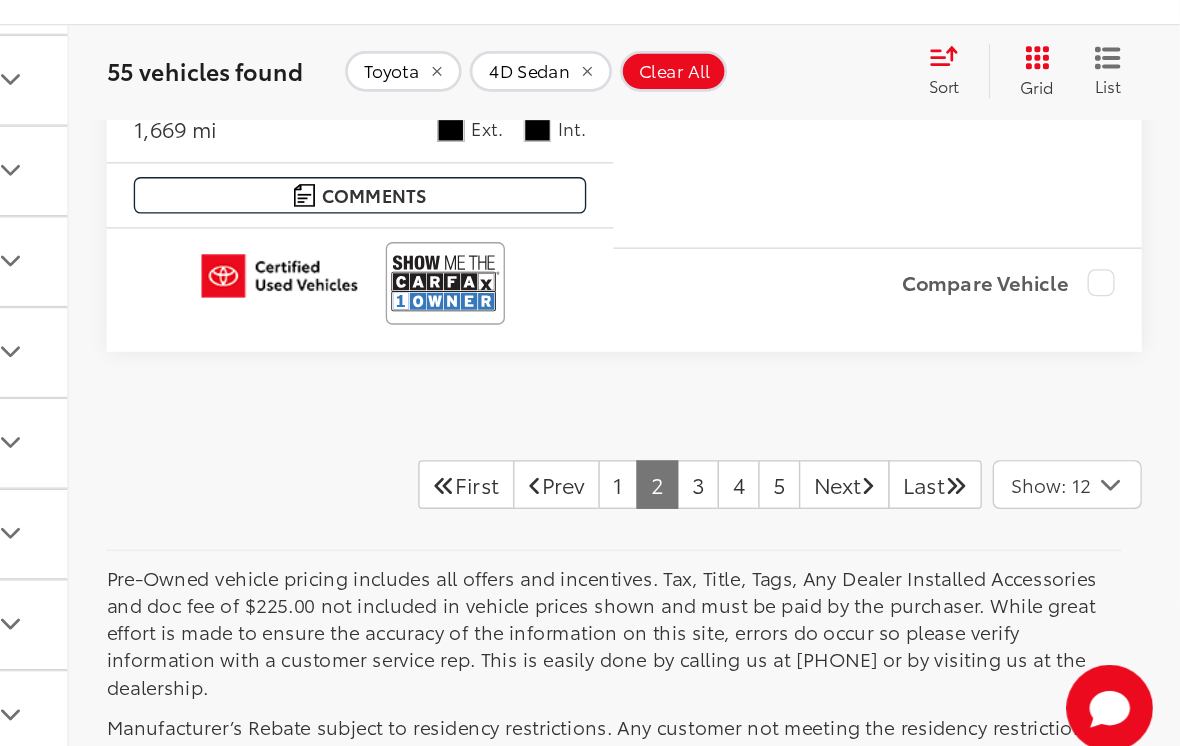 scroll, scrollTop: 7839, scrollLeft: 0, axis: vertical 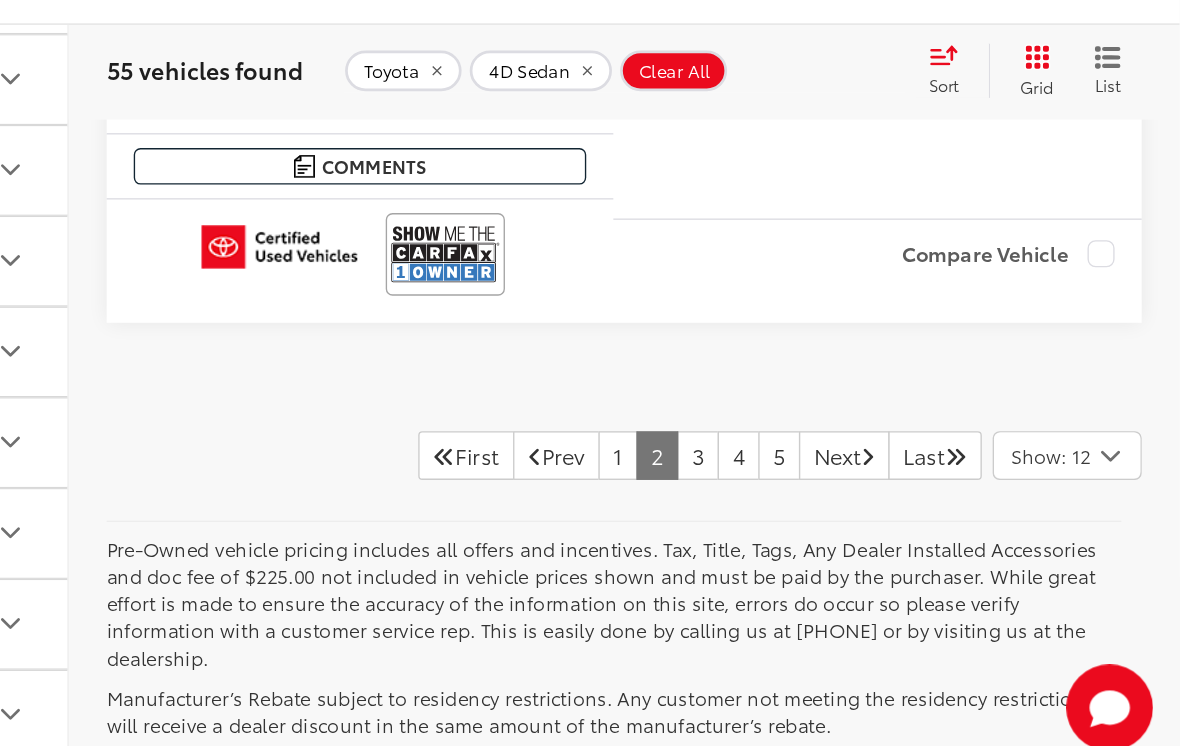 click on "3" at bounding box center (824, 509) 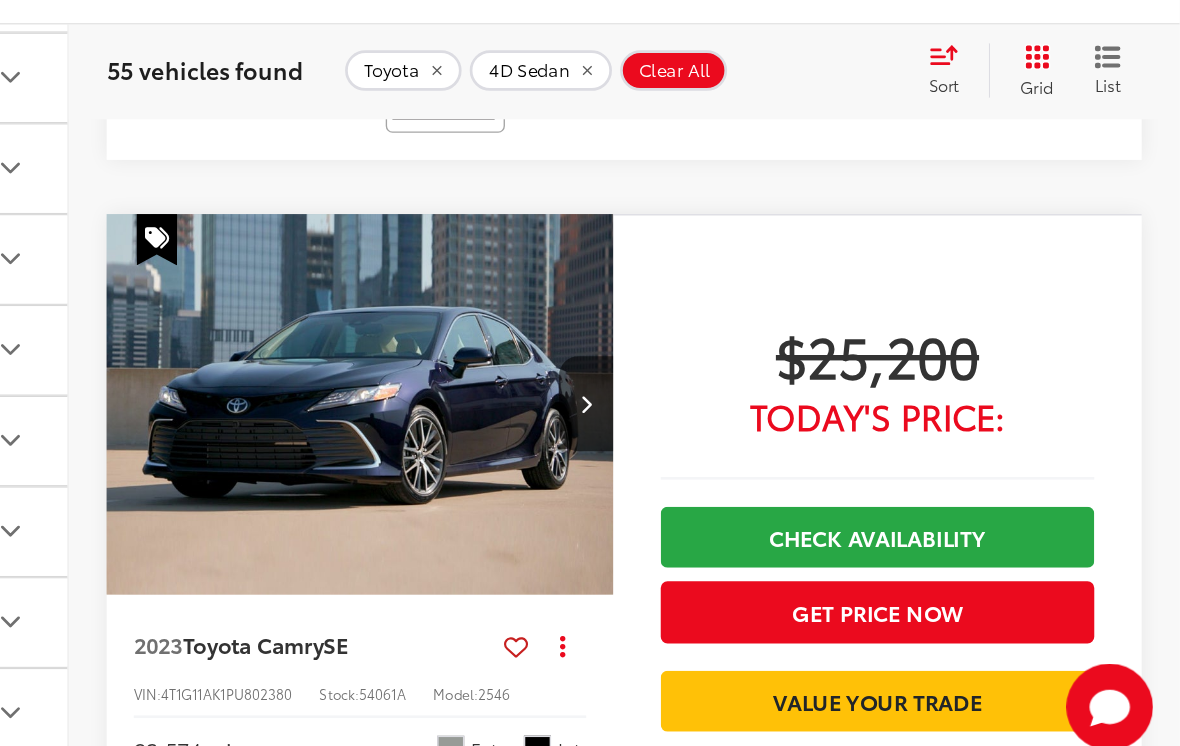 scroll, scrollTop: 7329, scrollLeft: 0, axis: vertical 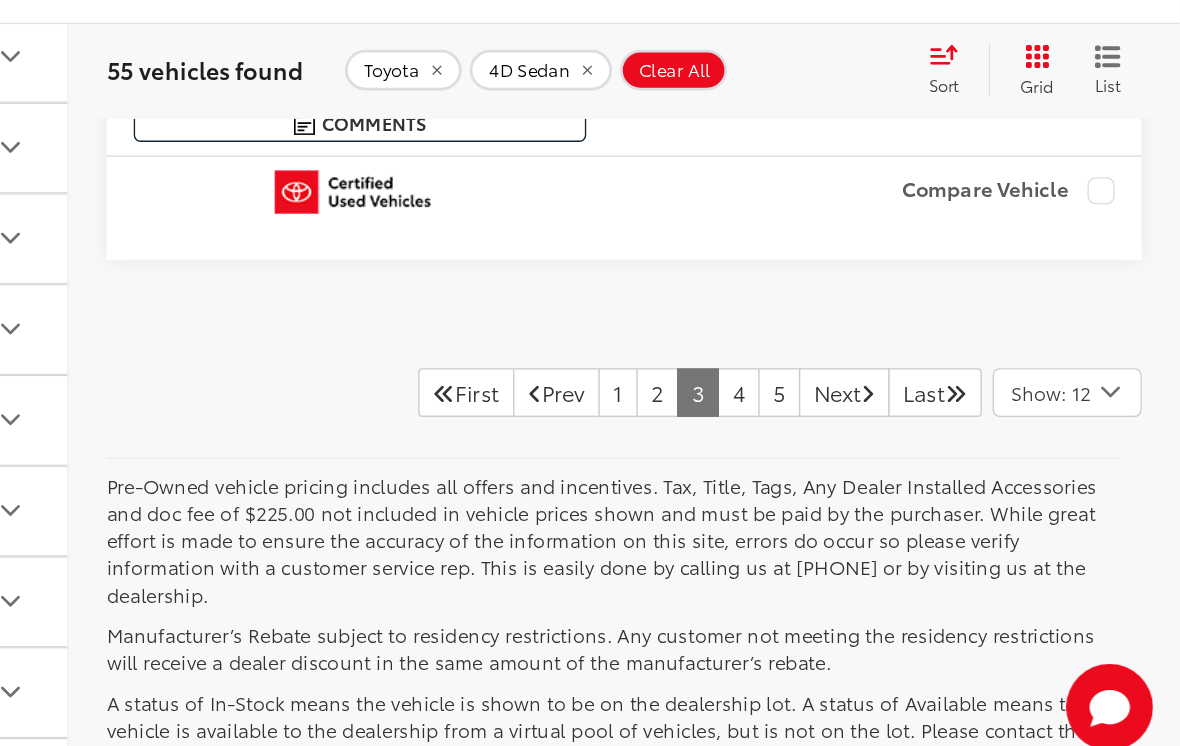 click on "4" at bounding box center [854, 463] 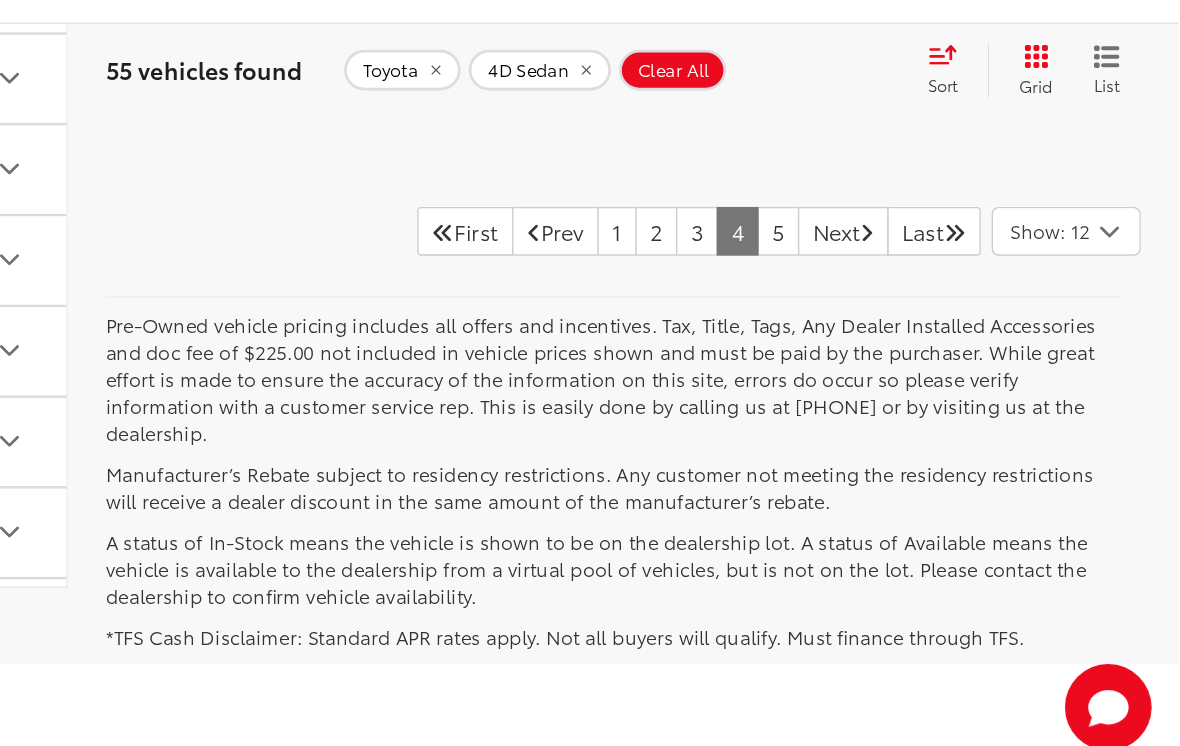 scroll, scrollTop: 7991, scrollLeft: 0, axis: vertical 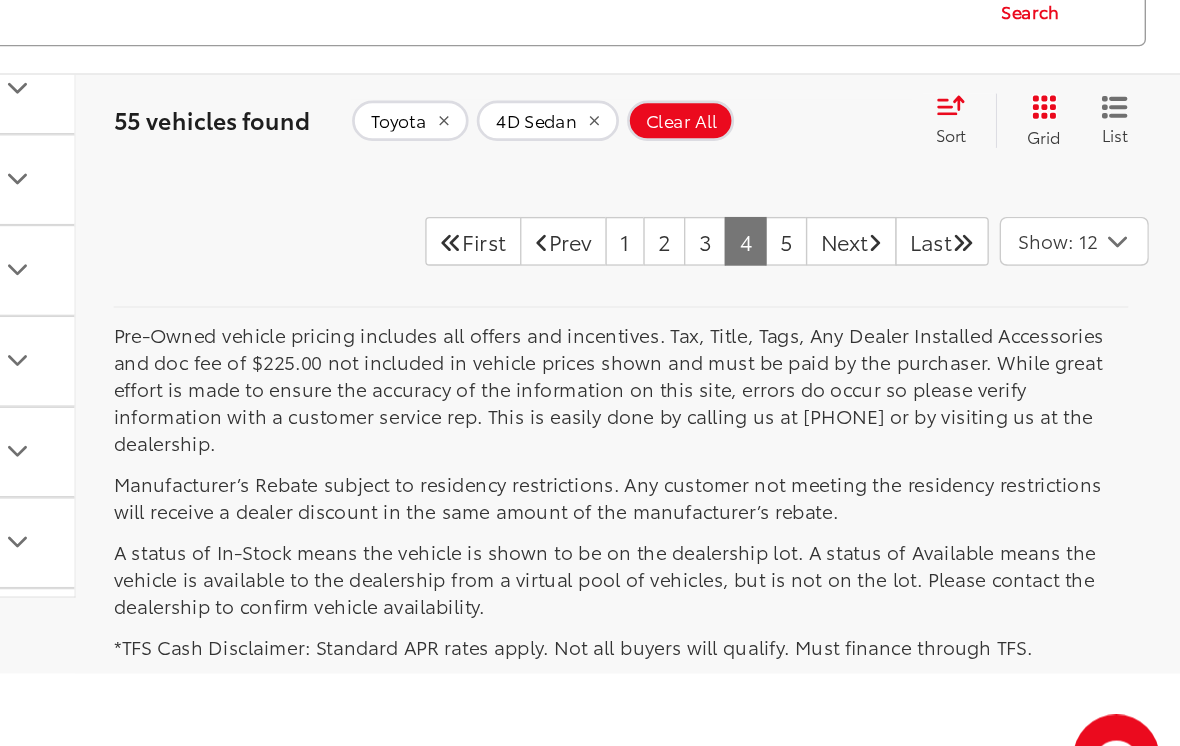 click on "5" at bounding box center [884, 314] 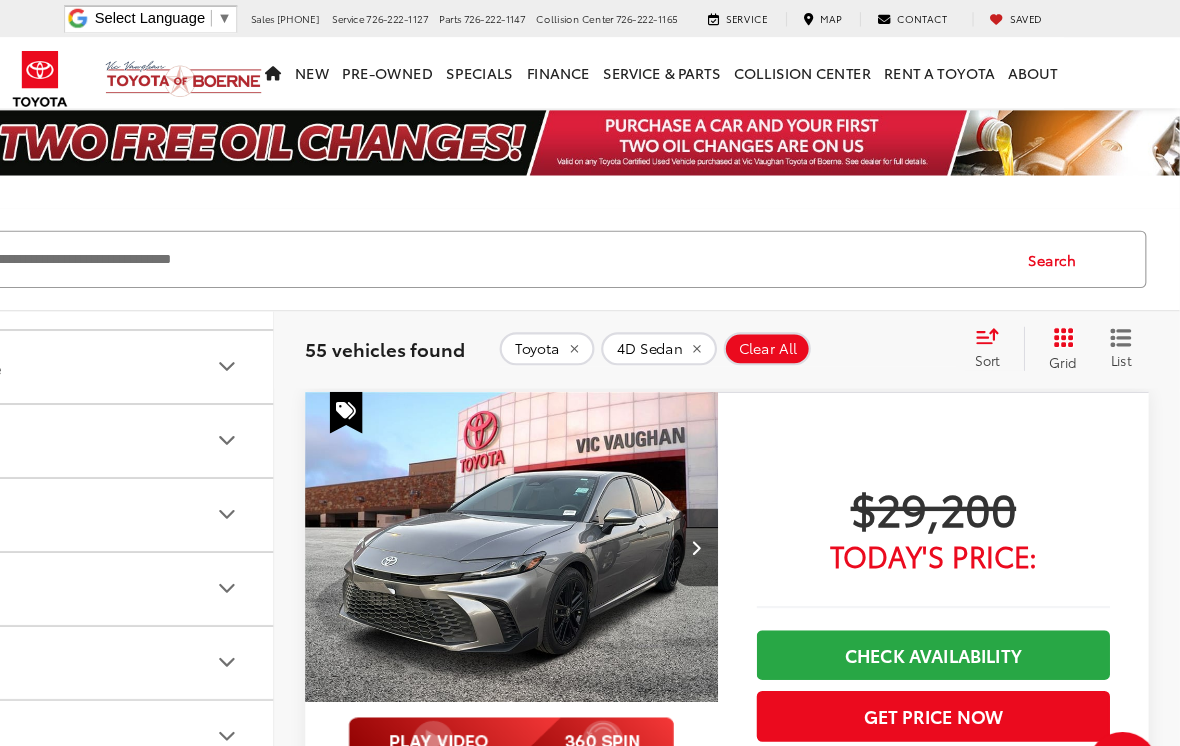 scroll, scrollTop: 0, scrollLeft: 0, axis: both 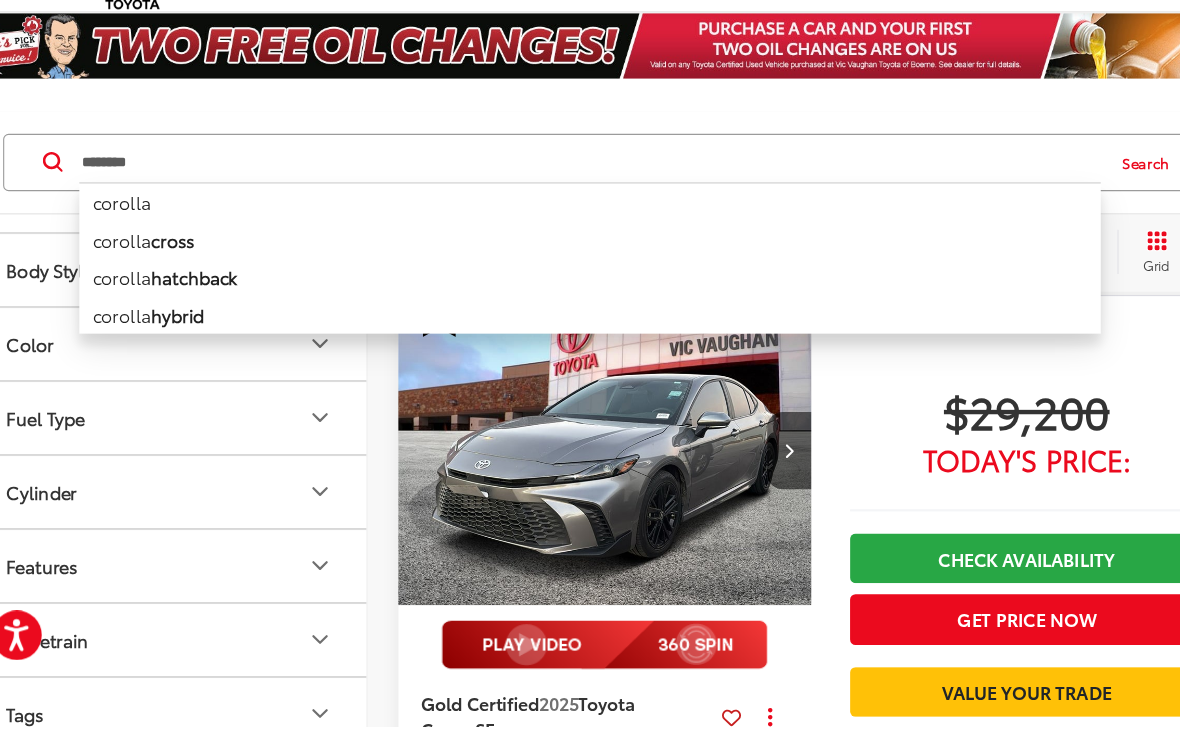 click on "cross" at bounding box center (184, 304) 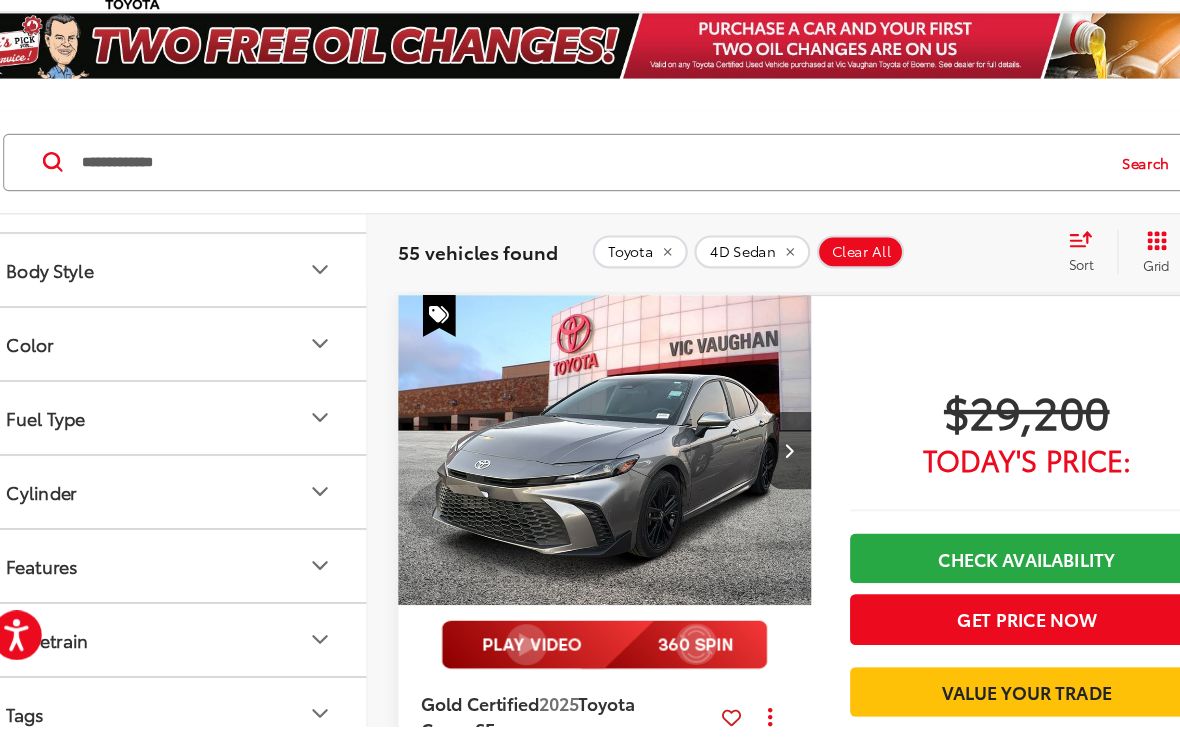 scroll, scrollTop: 18, scrollLeft: 0, axis: vertical 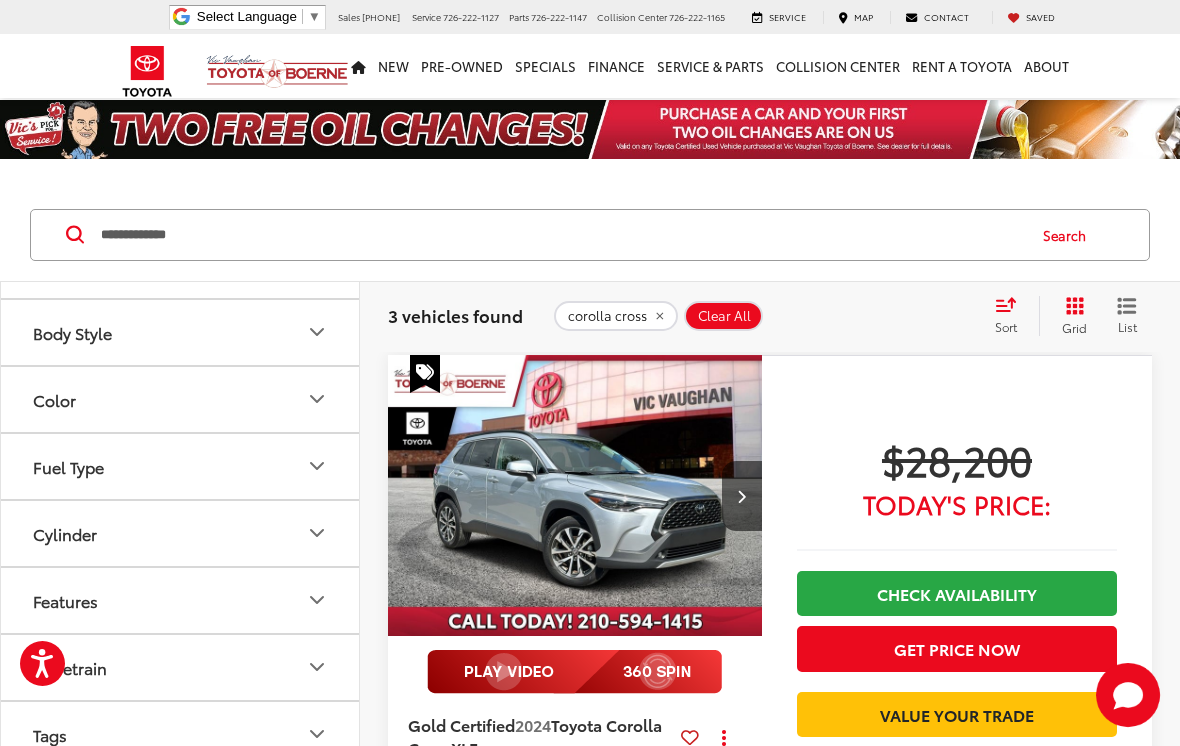 click on "**********" at bounding box center [561, 235] 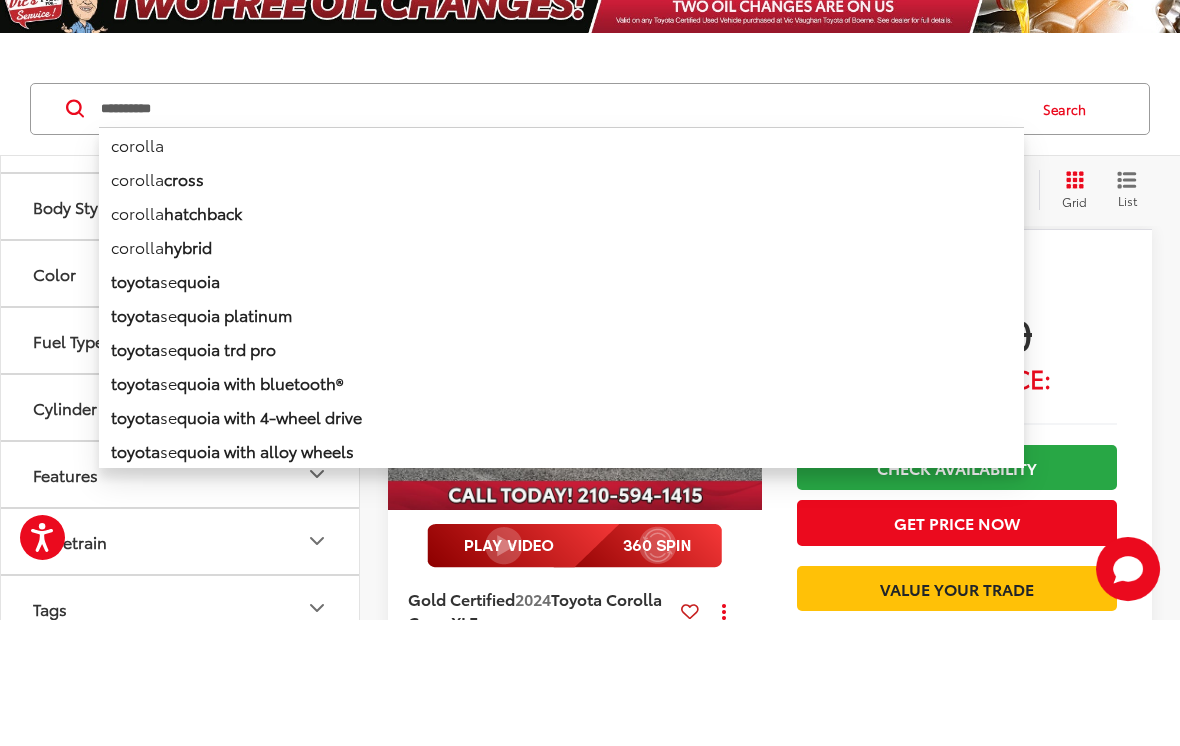 click on "Search" at bounding box center [1069, 235] 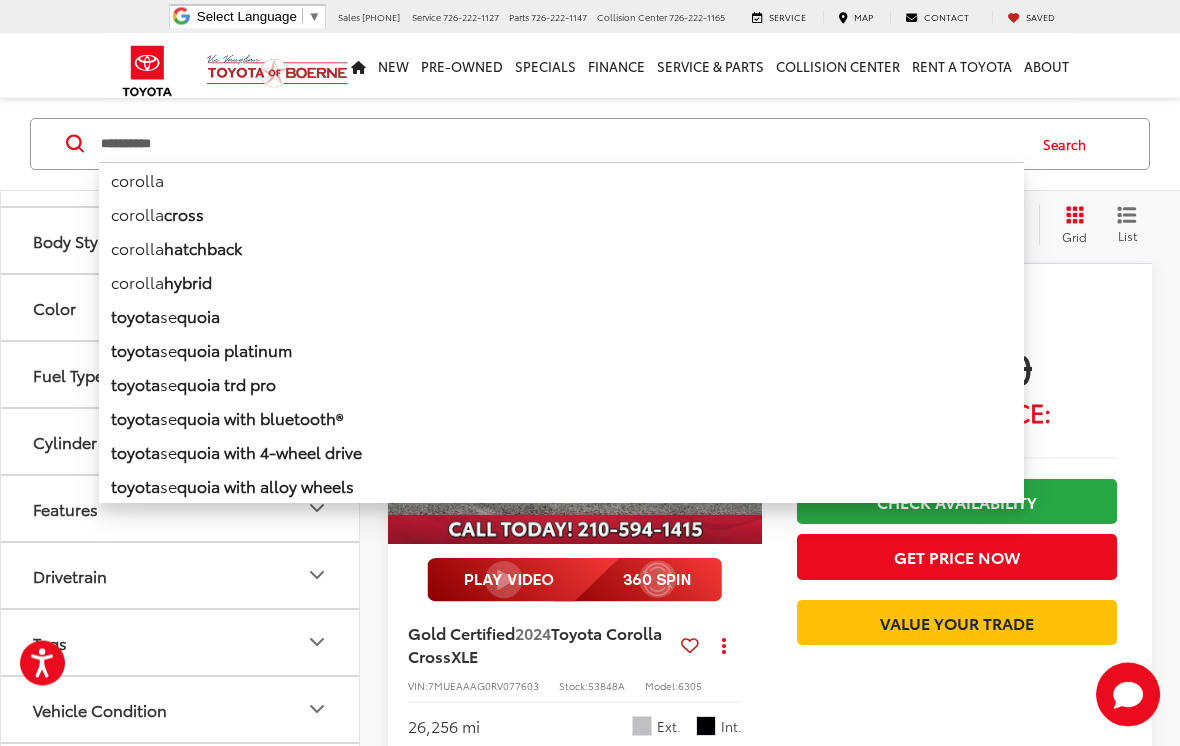 scroll, scrollTop: 91, scrollLeft: 0, axis: vertical 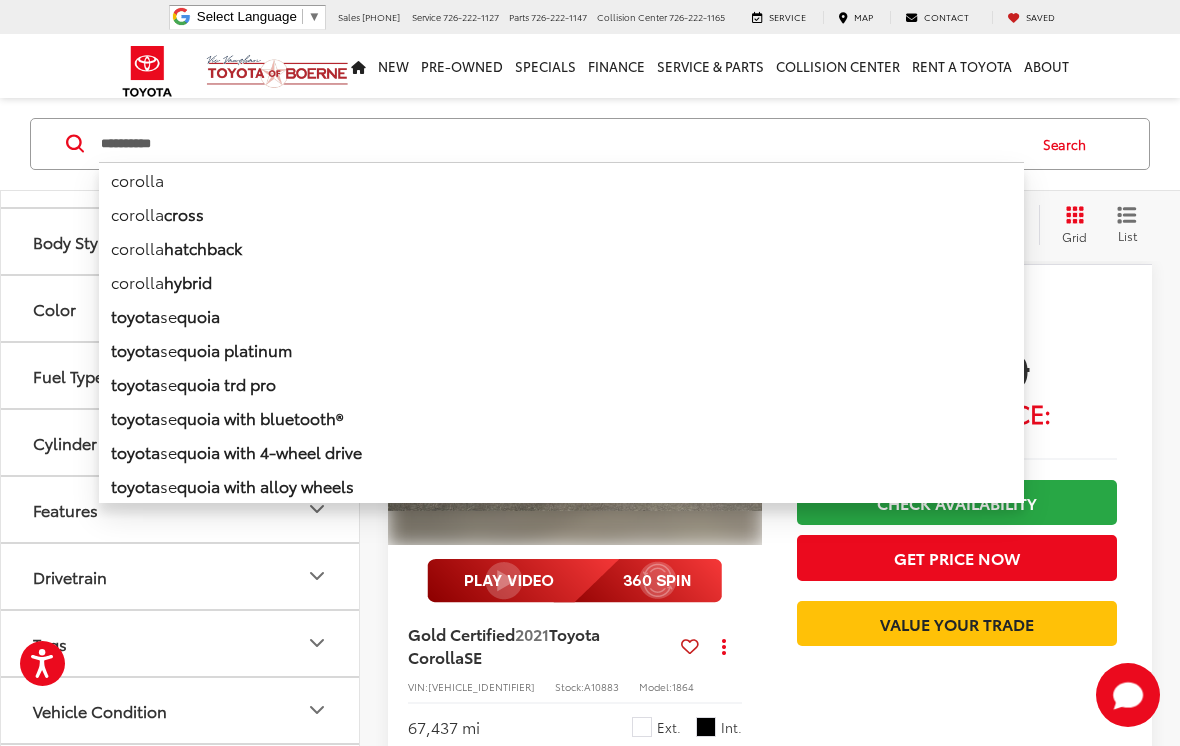 click on "**********" at bounding box center (590, 144) 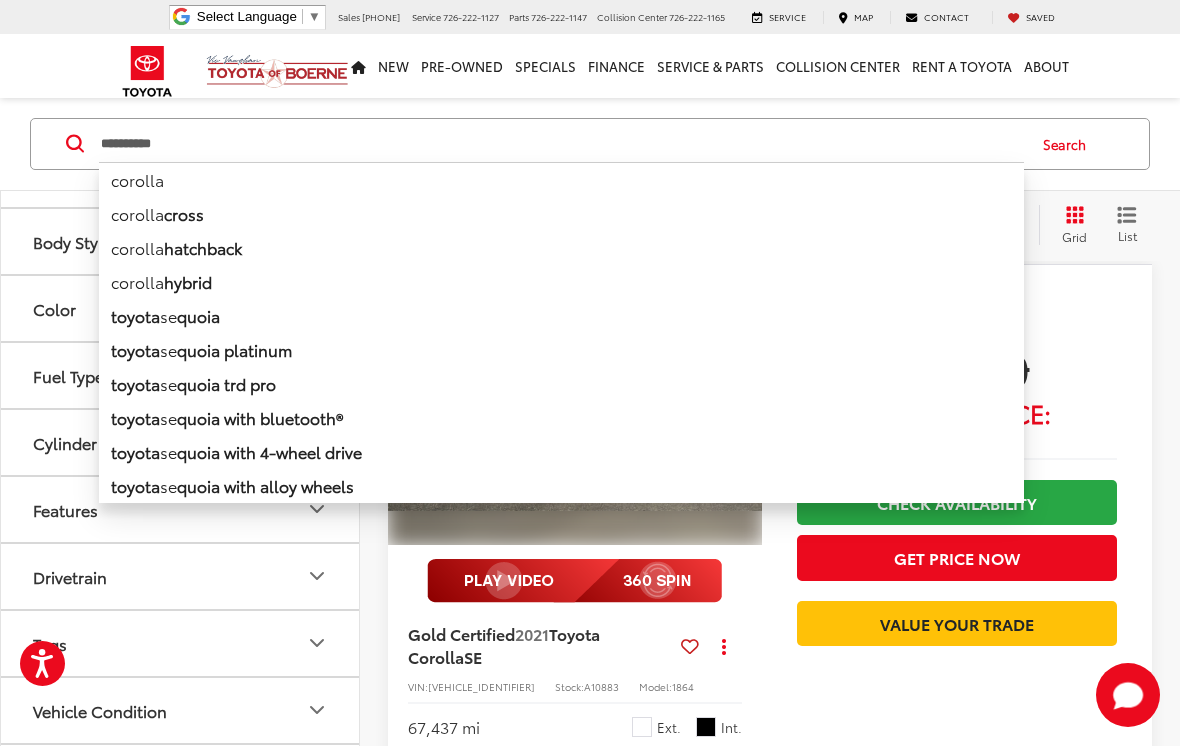 click on "**********" at bounding box center (561, 144) 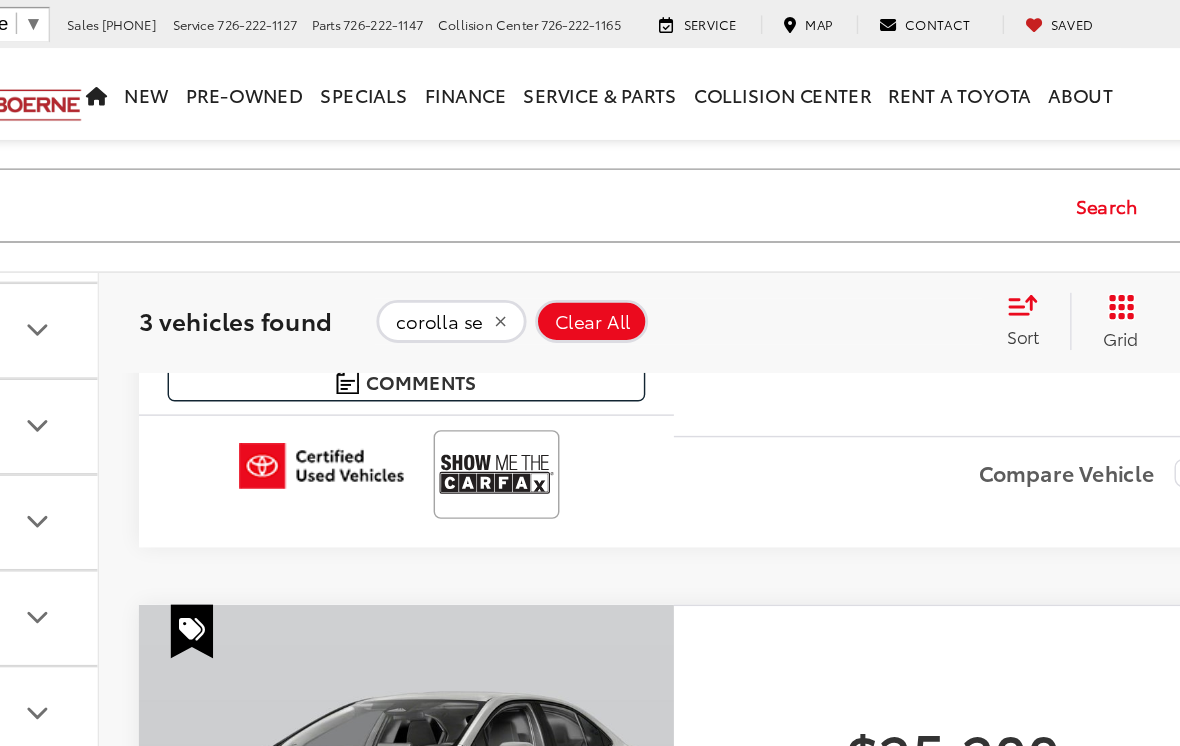 scroll, scrollTop: 588, scrollLeft: 0, axis: vertical 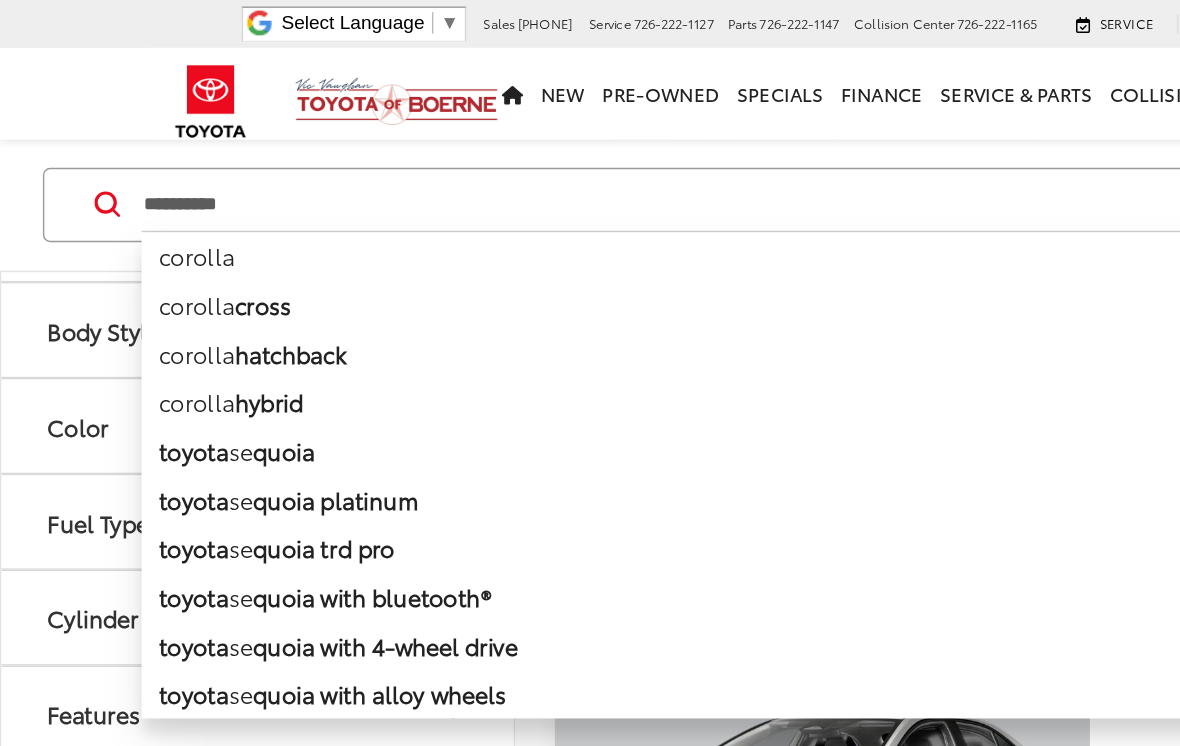 click on "corolla" at bounding box center [561, 179] 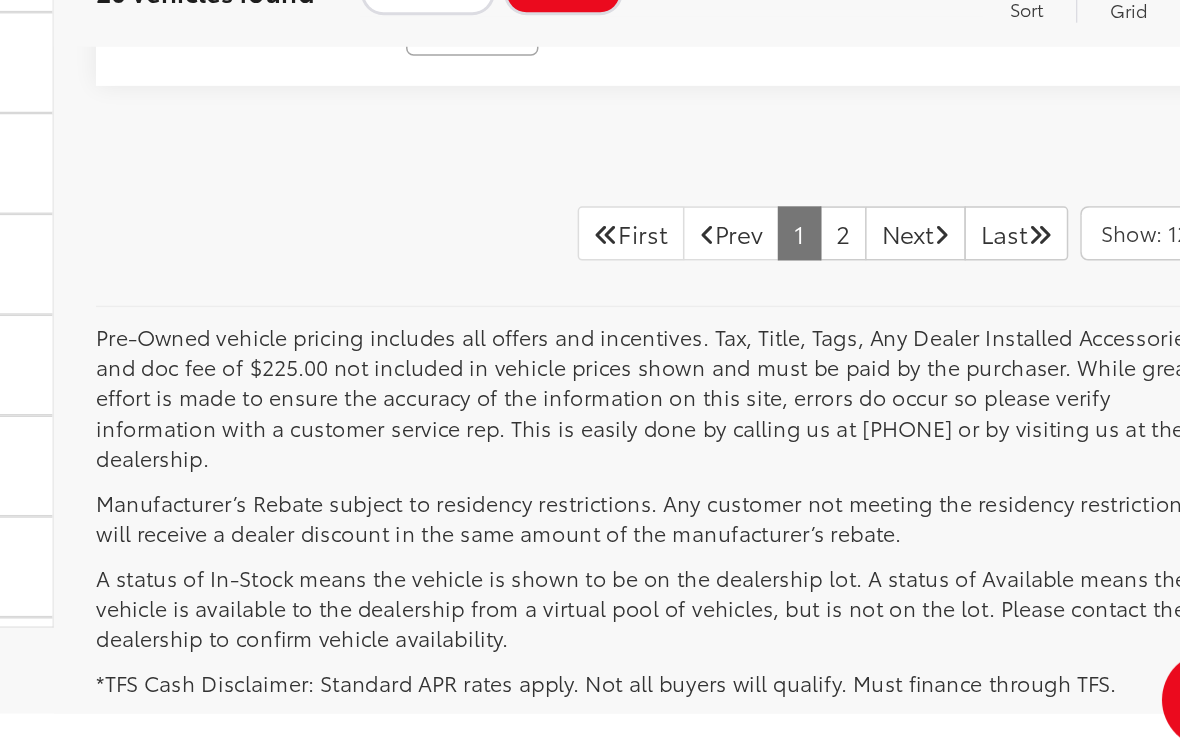 scroll, scrollTop: 7830, scrollLeft: 0, axis: vertical 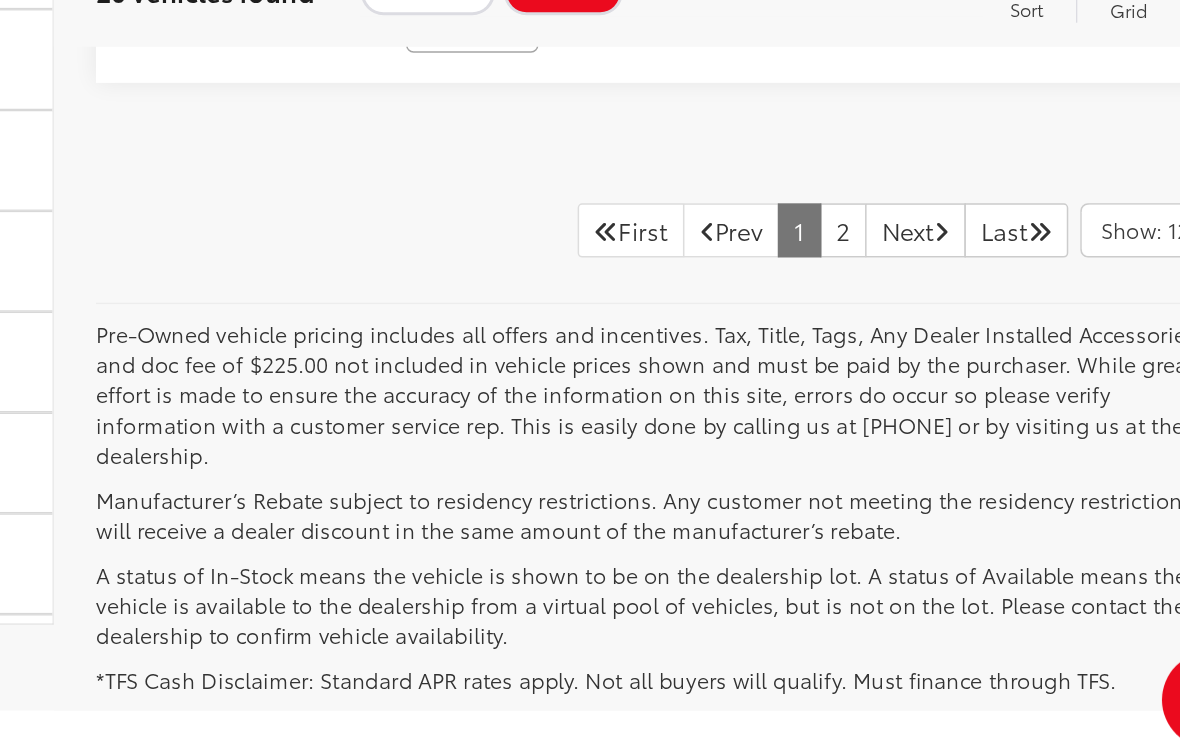 click on "2" at bounding box center (884, 383) 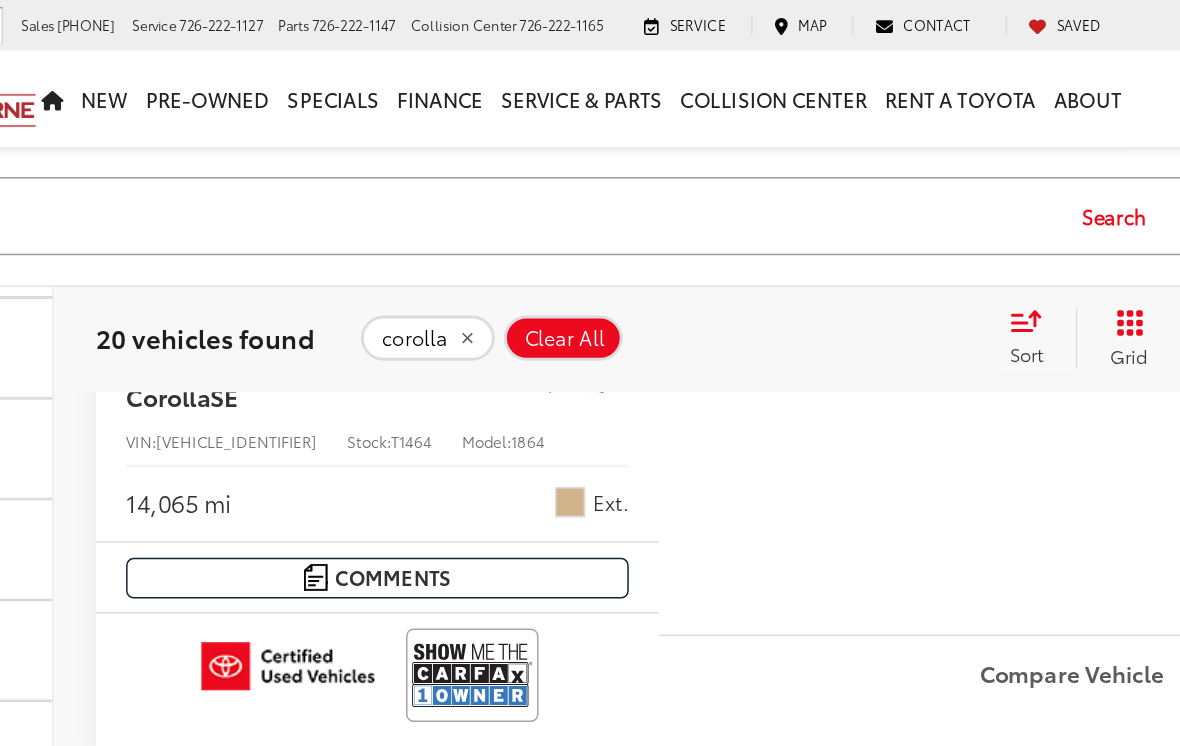 scroll, scrollTop: 483, scrollLeft: 0, axis: vertical 